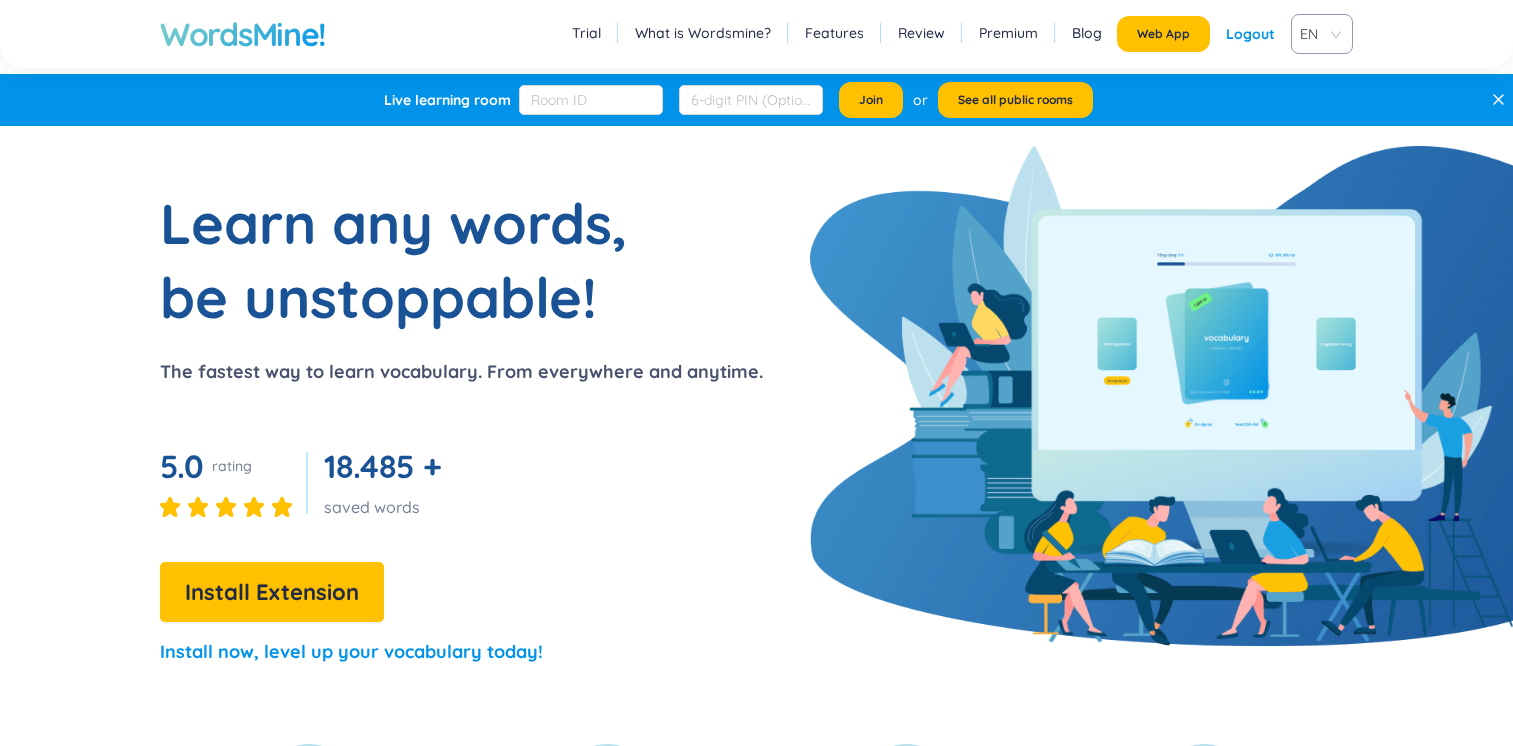 scroll, scrollTop: 0, scrollLeft: 0, axis: both 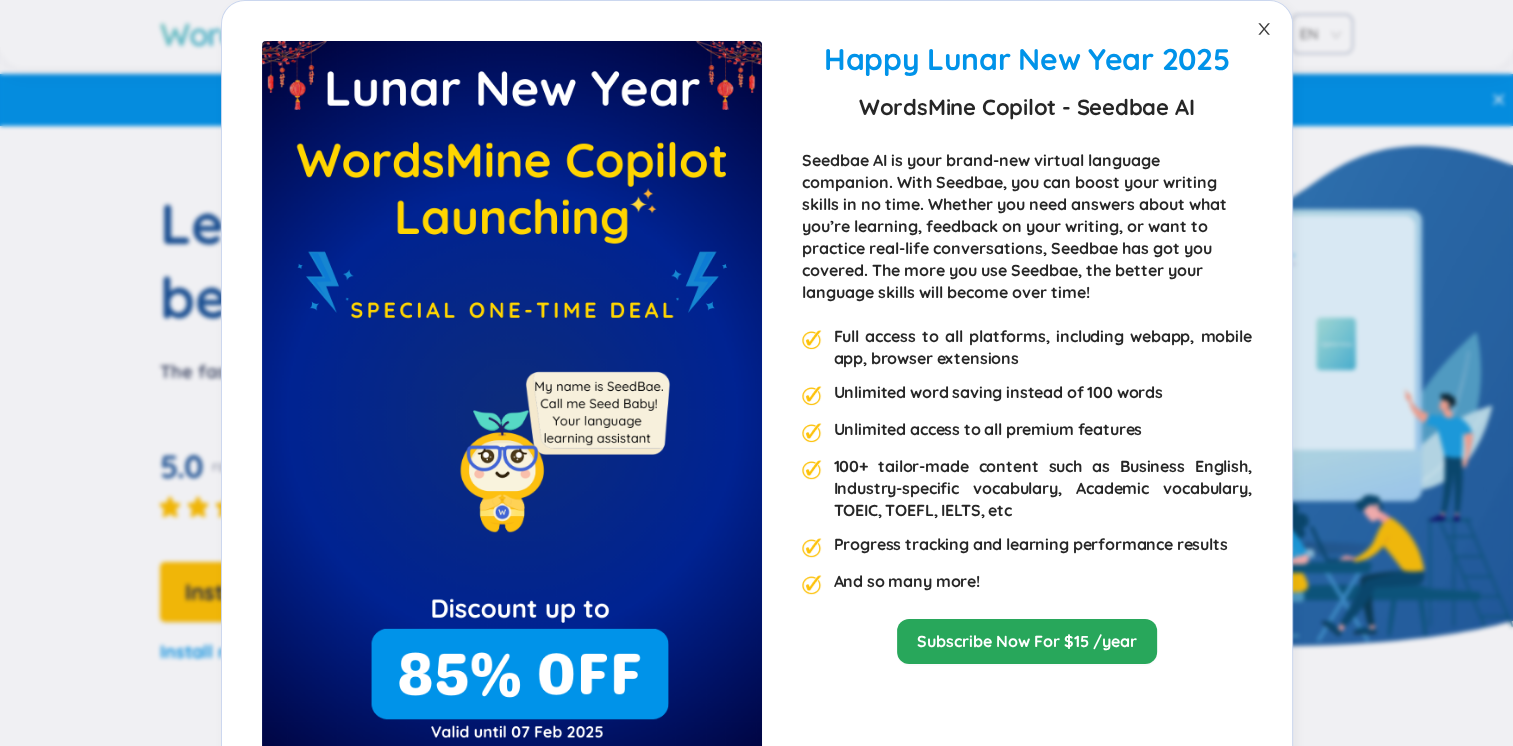 click 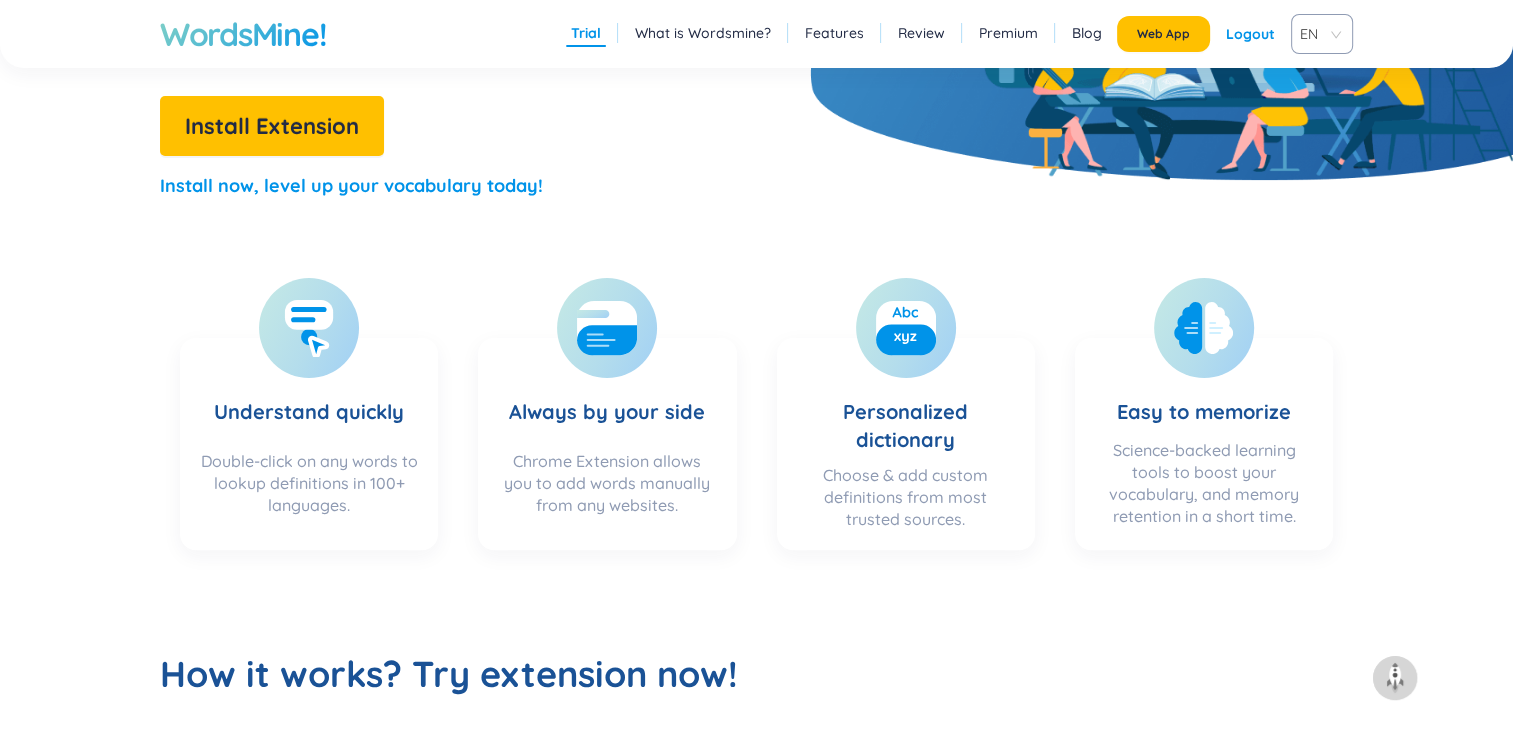 scroll, scrollTop: 0, scrollLeft: 0, axis: both 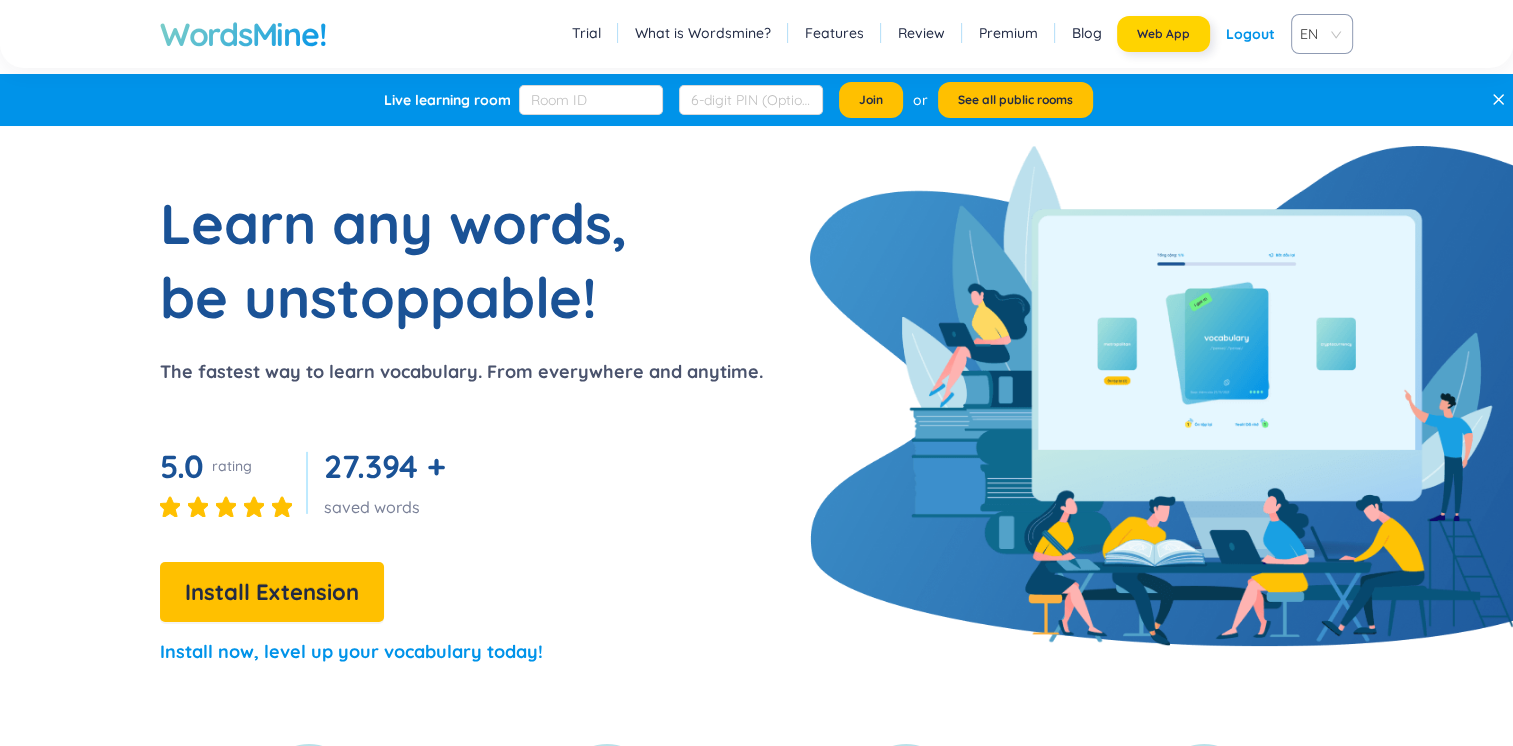 click on "Web App" at bounding box center (1163, 34) 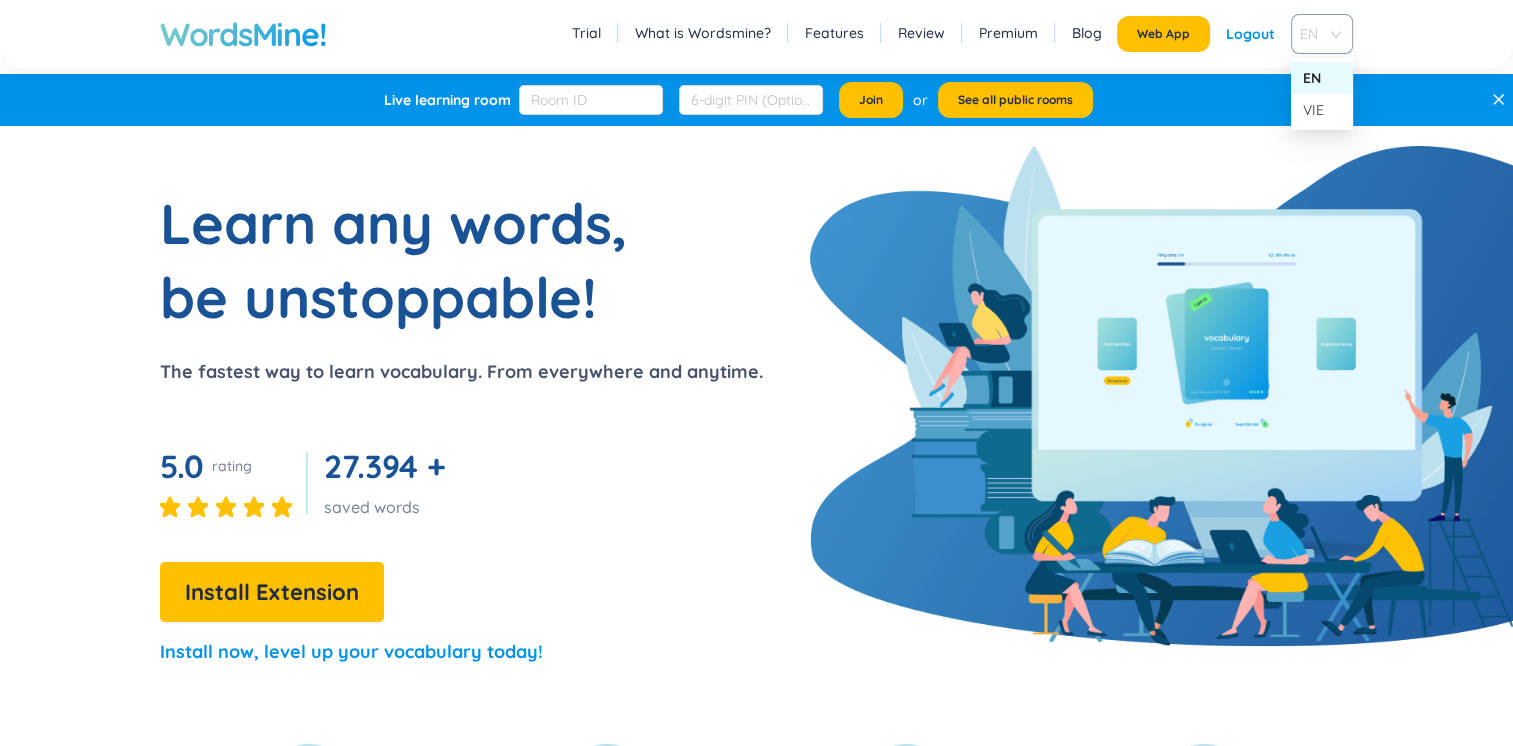 click on "EN" at bounding box center [1318, 34] 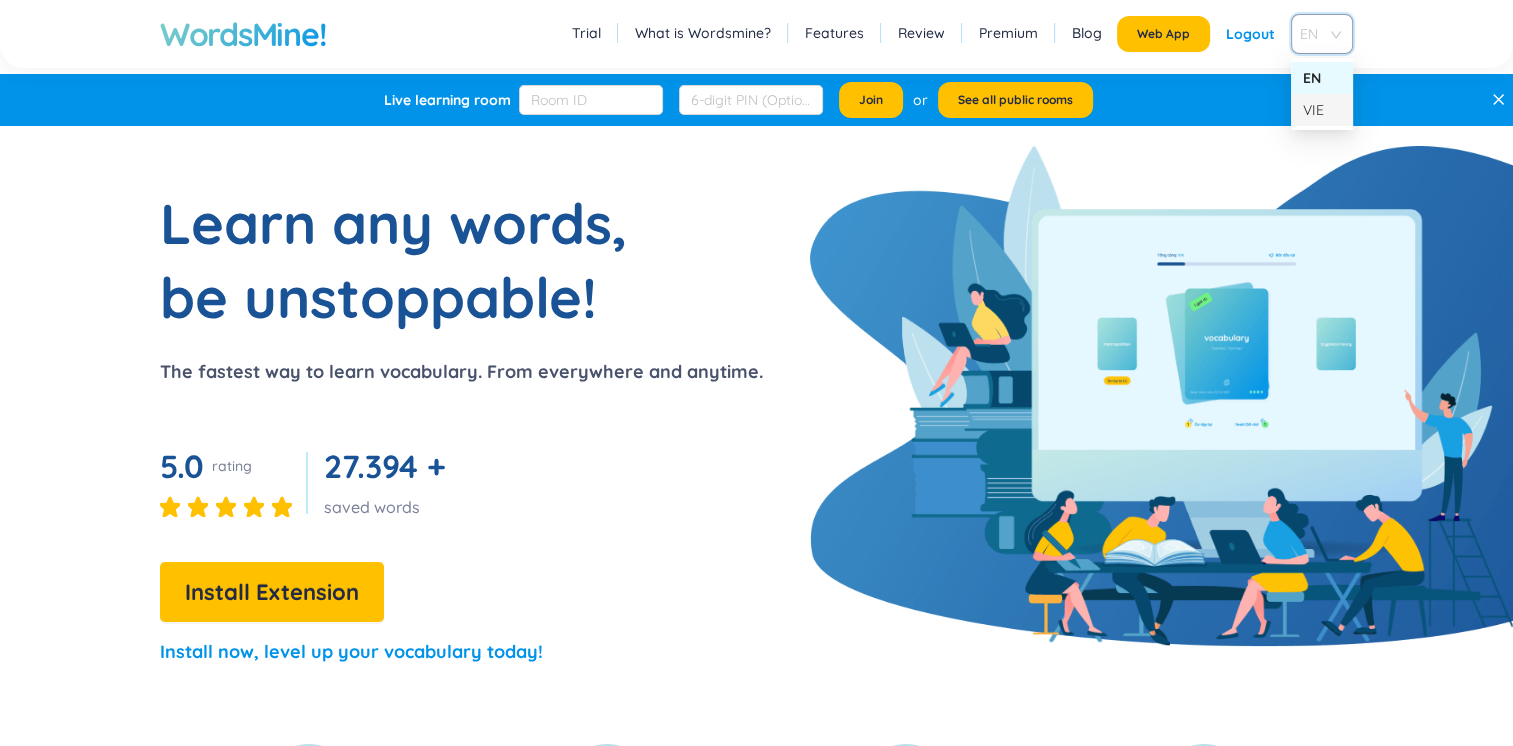 click on "VIE" at bounding box center (1322, 110) 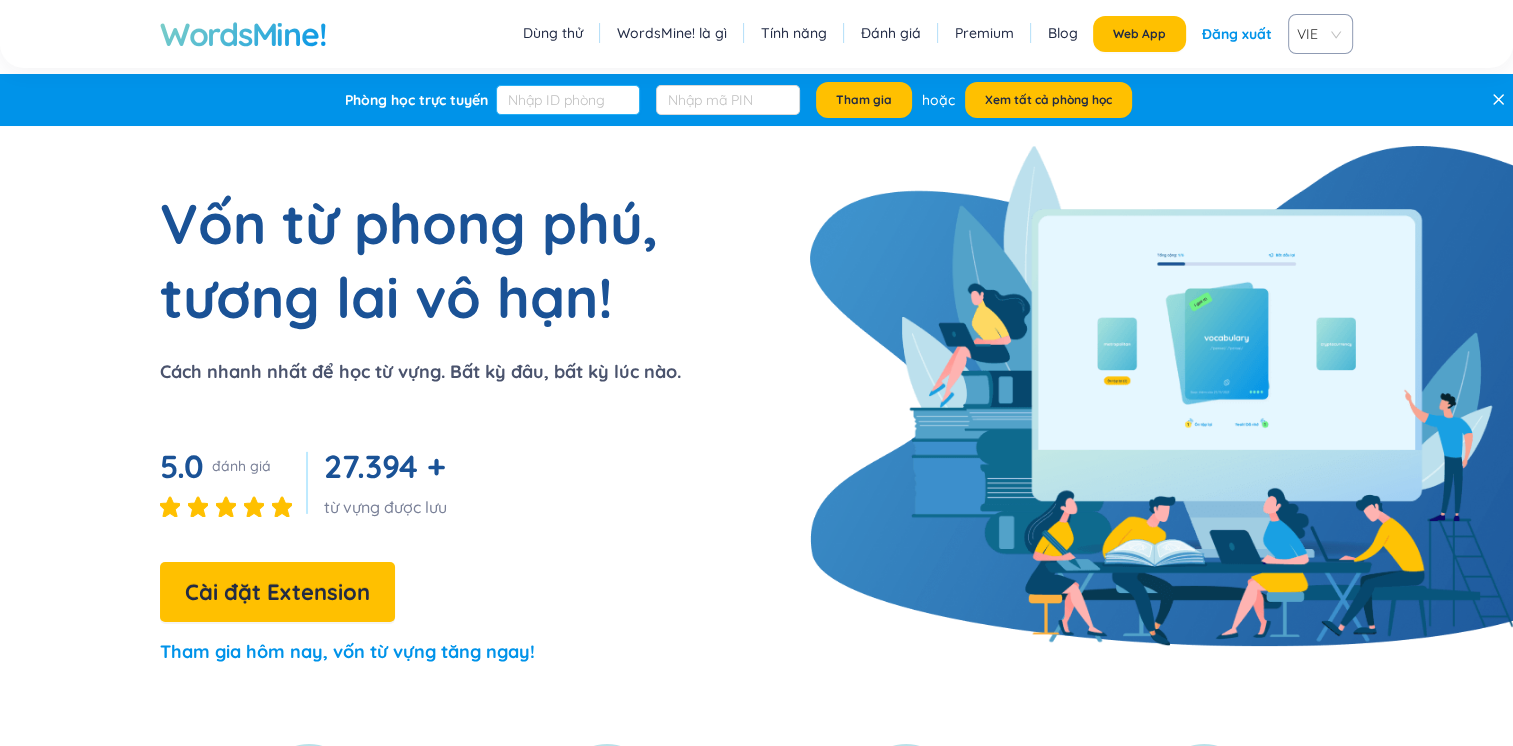 click at bounding box center [568, 100] 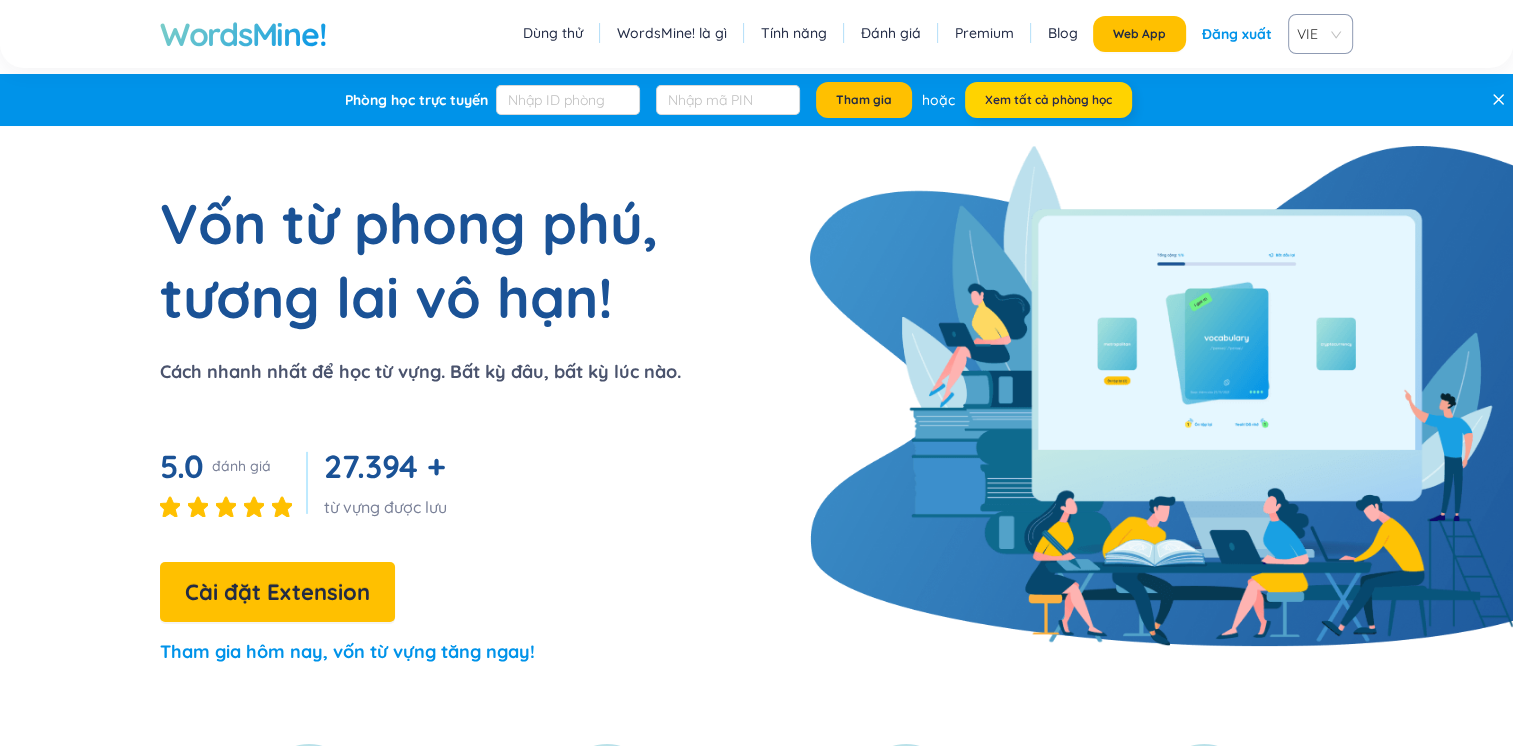 click on "Xem tất cả phòng học" at bounding box center [1048, 100] 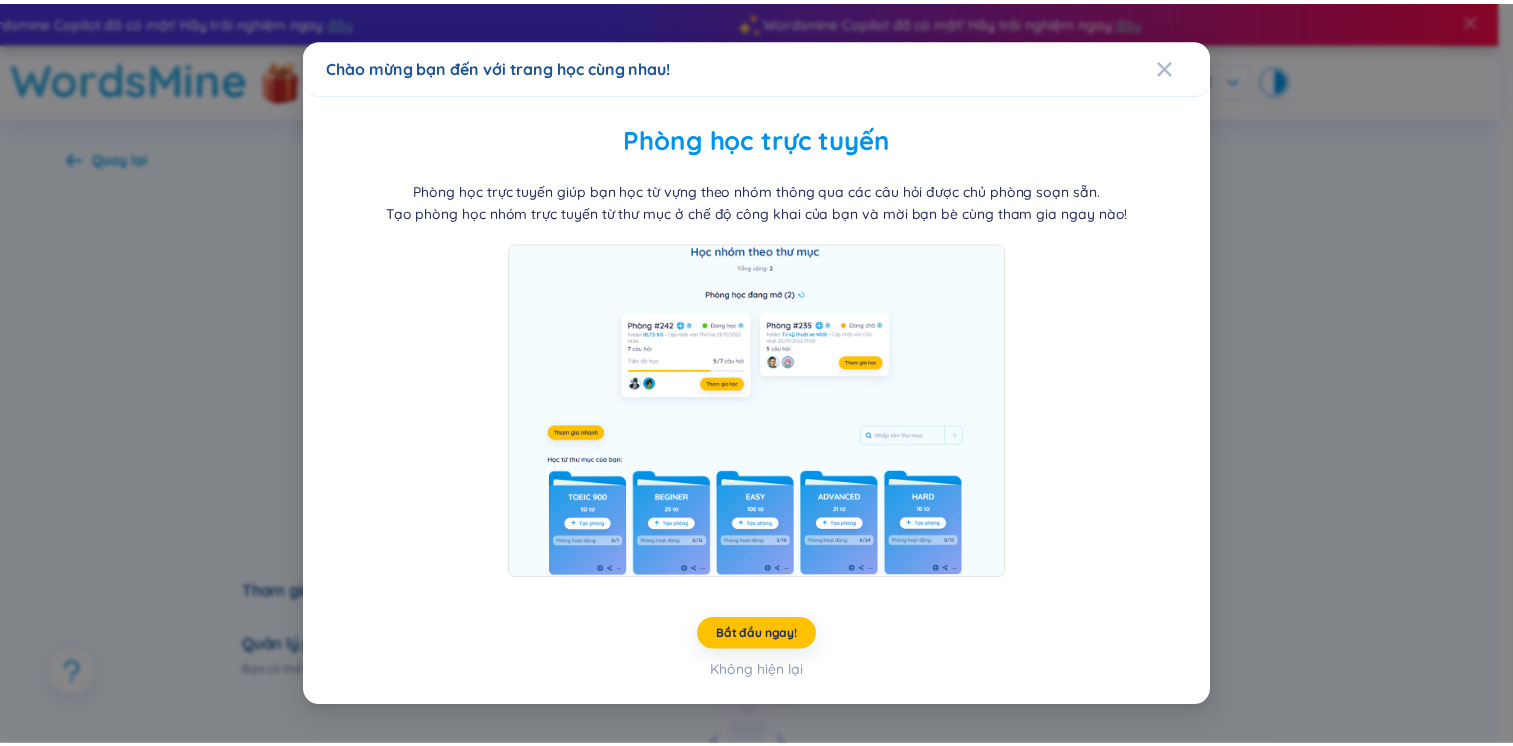 scroll, scrollTop: 0, scrollLeft: 0, axis: both 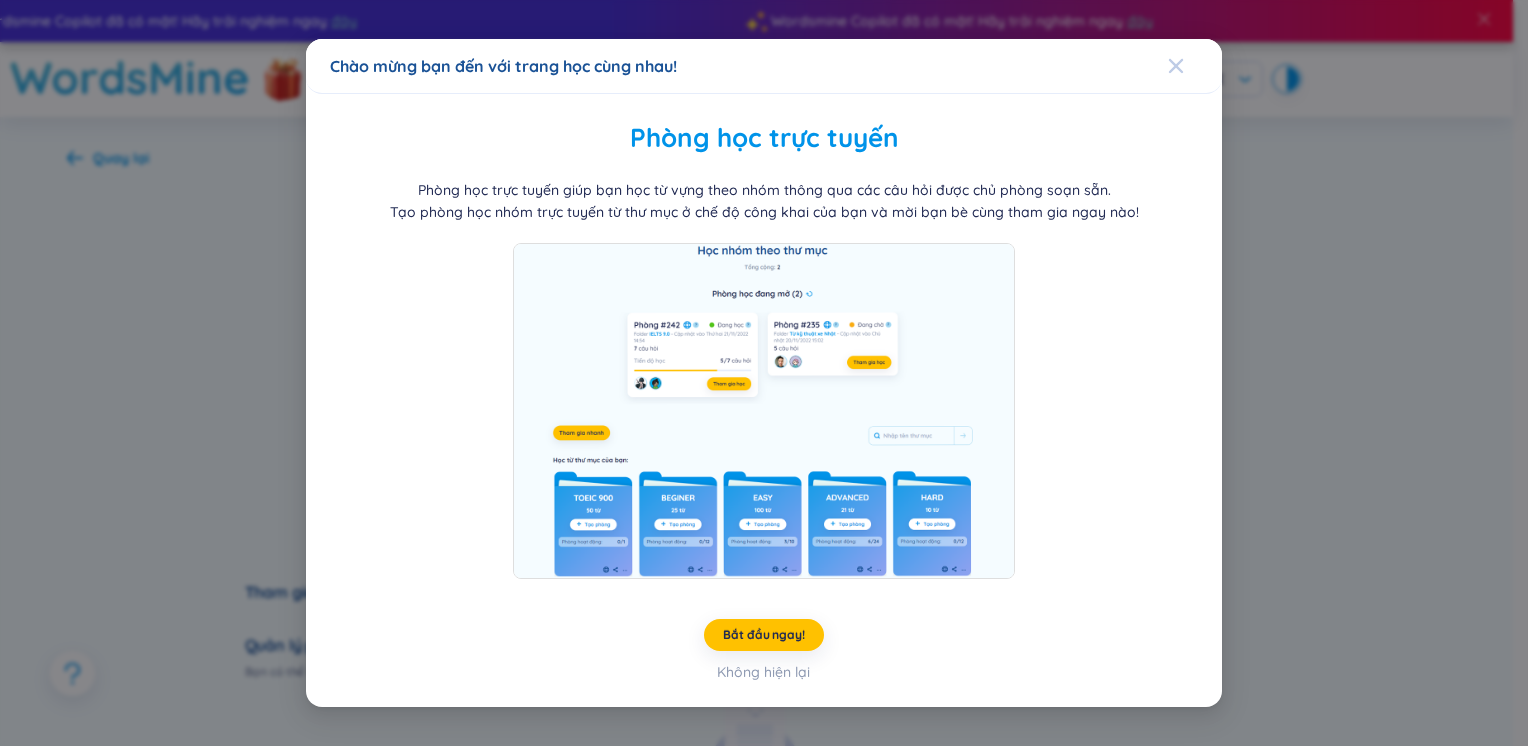 click 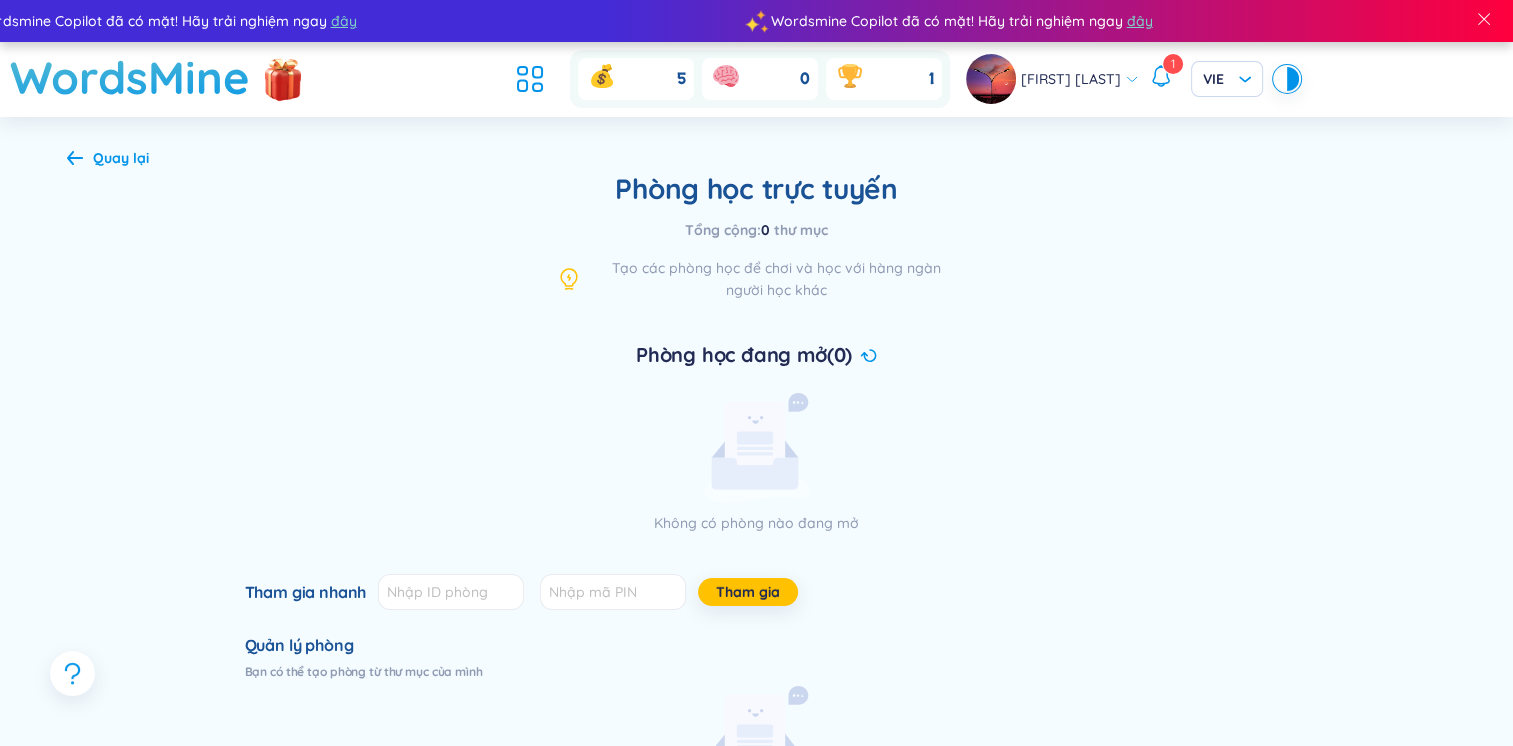 scroll, scrollTop: 233, scrollLeft: 0, axis: vertical 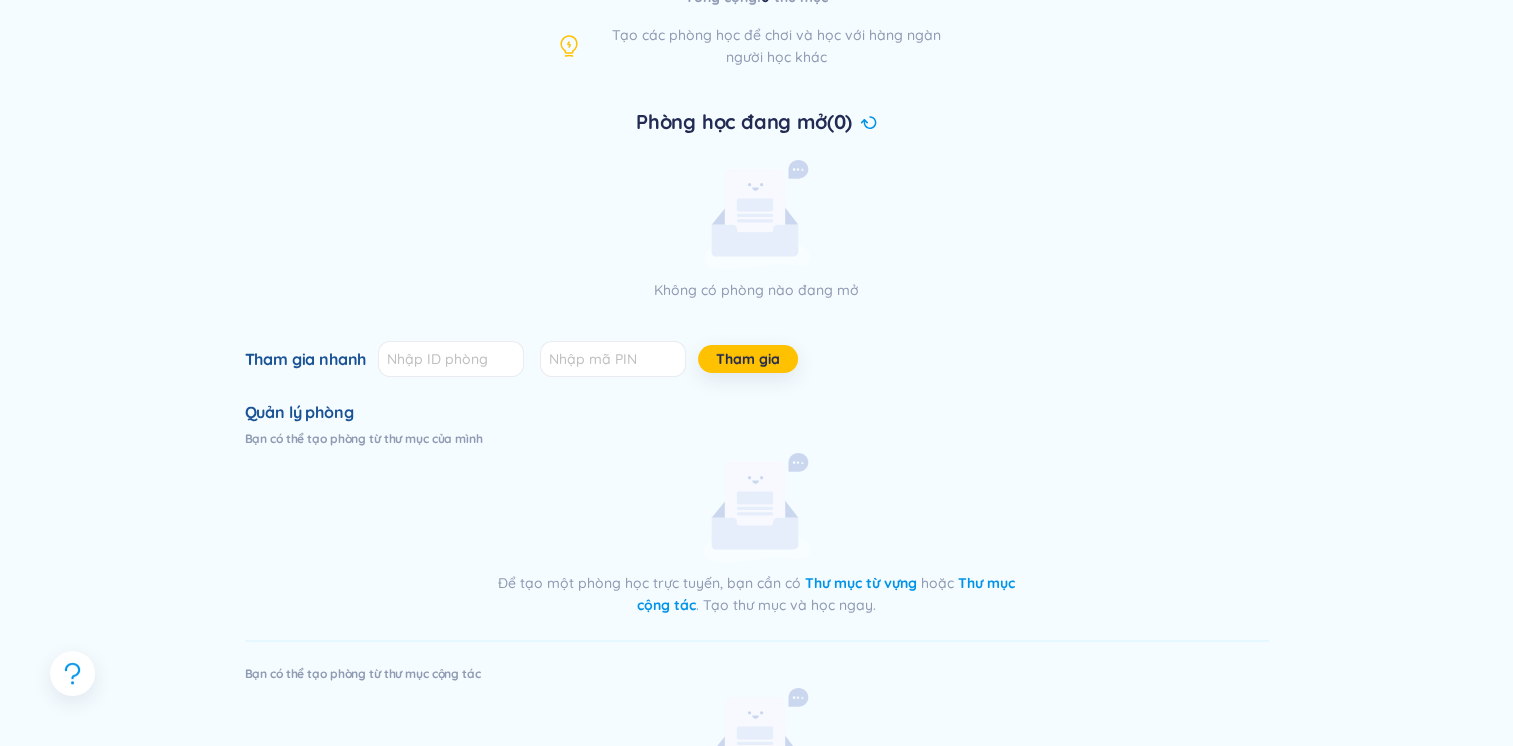 click on "Thư mục từ vựng" at bounding box center (861, 583) 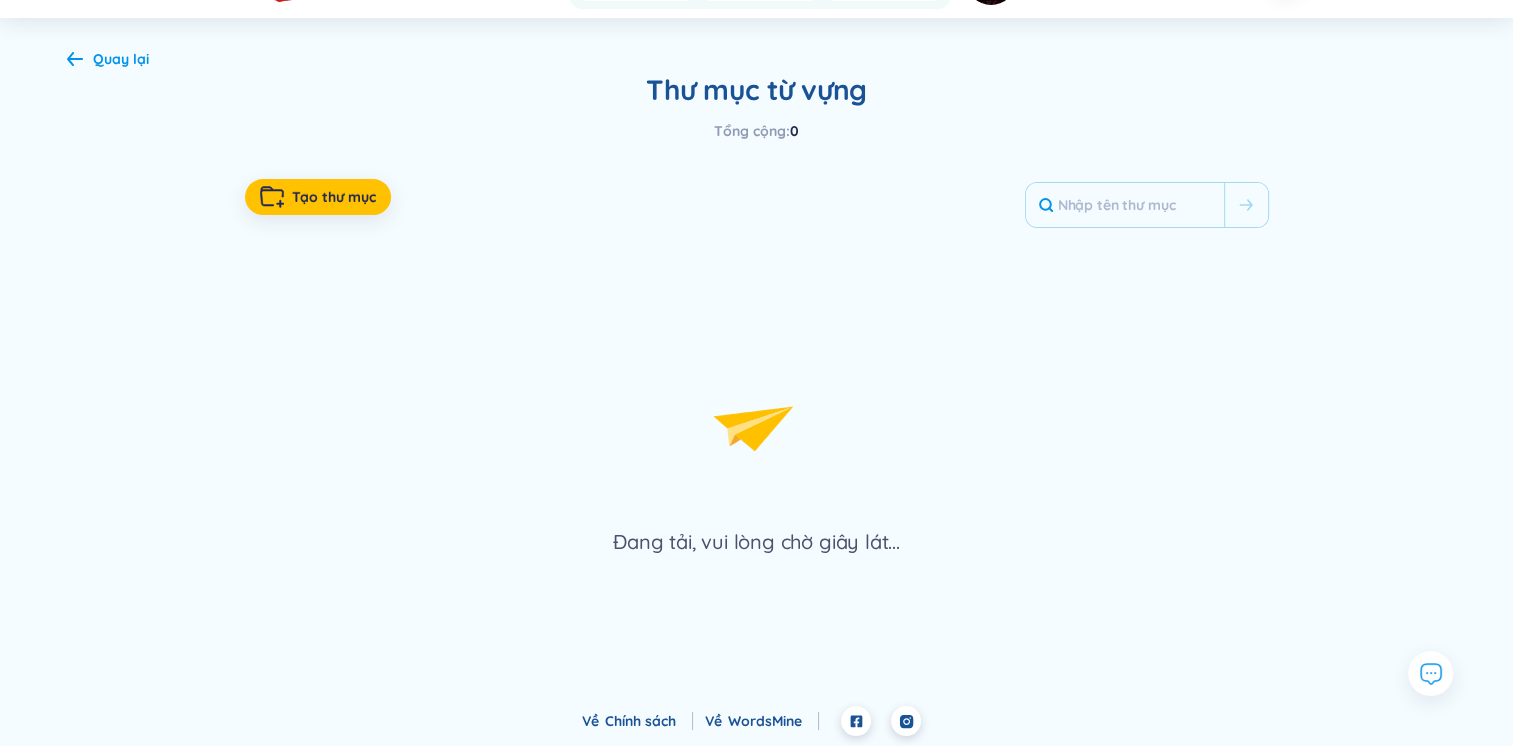 scroll, scrollTop: 0, scrollLeft: 0, axis: both 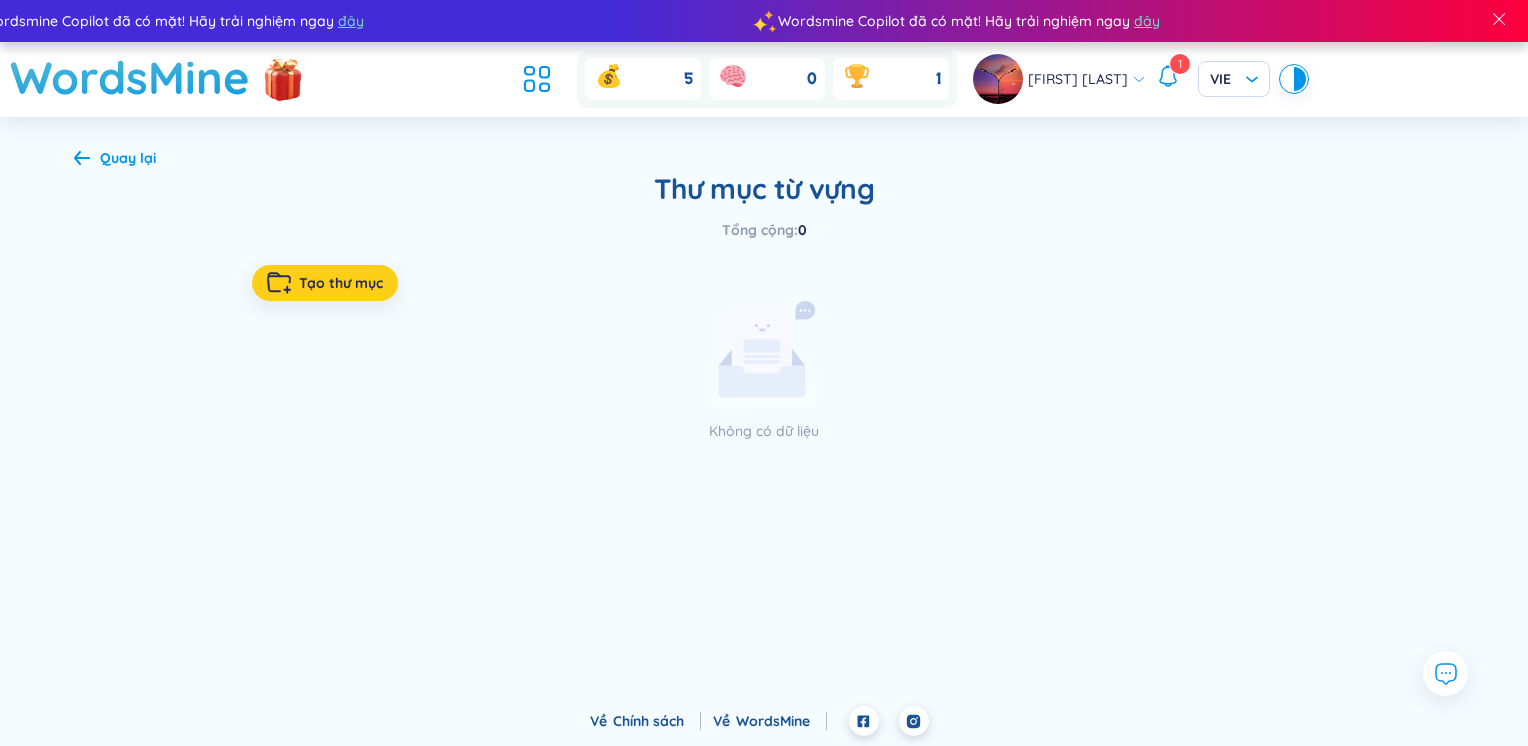click on "Tạo thư mục" at bounding box center (341, 283) 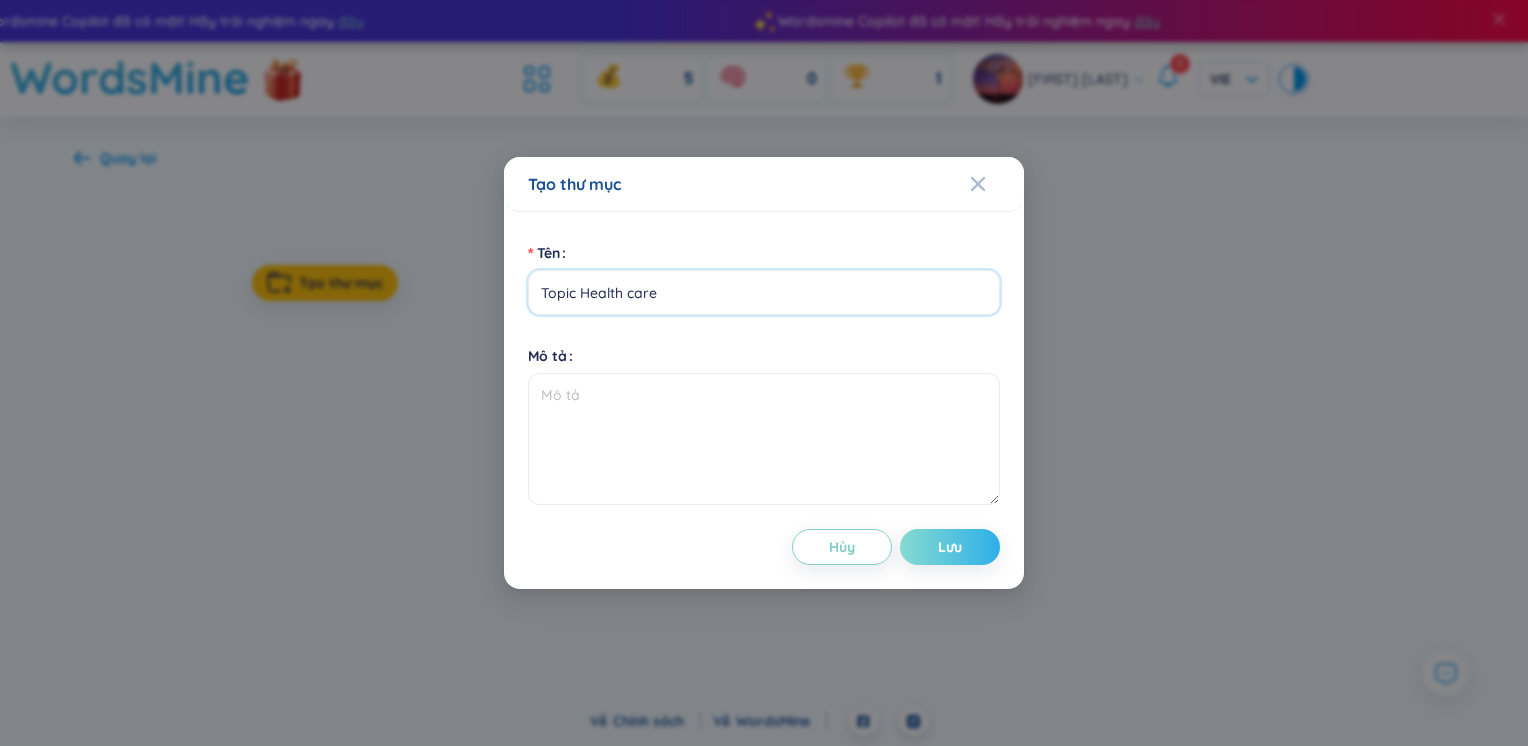type on "Topic Health care" 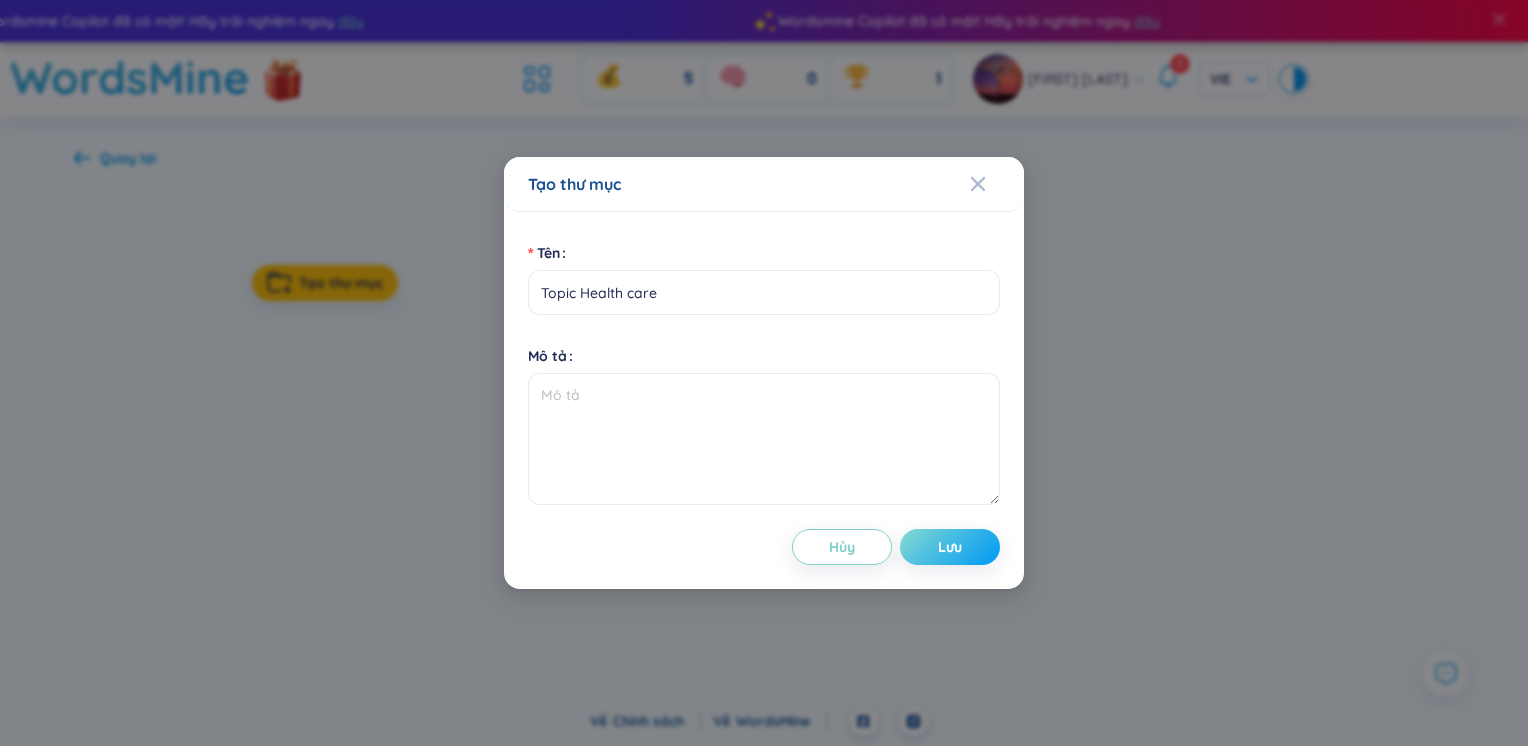 click on "Lưu" at bounding box center [950, 547] 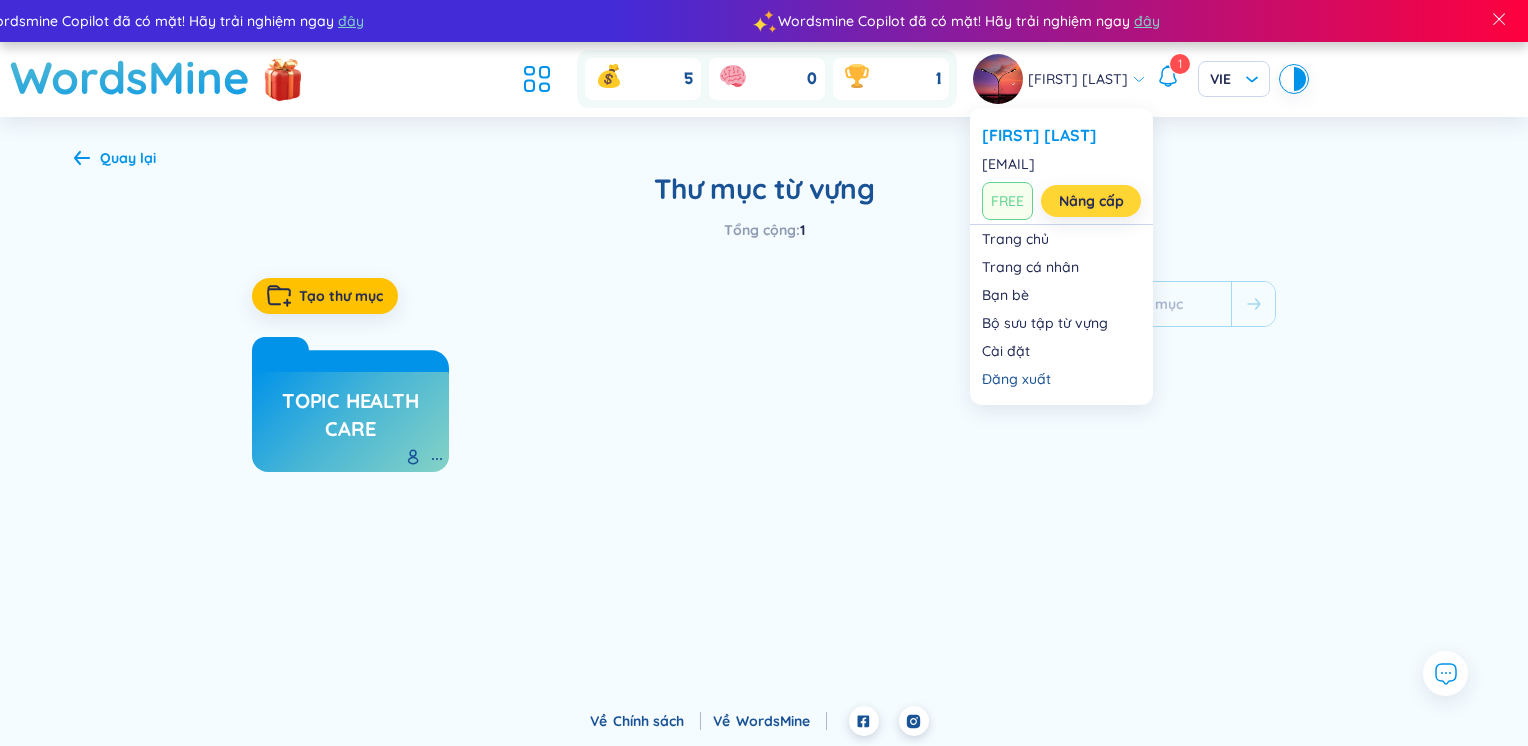 click on "Nâng cấp" at bounding box center (1091, 201) 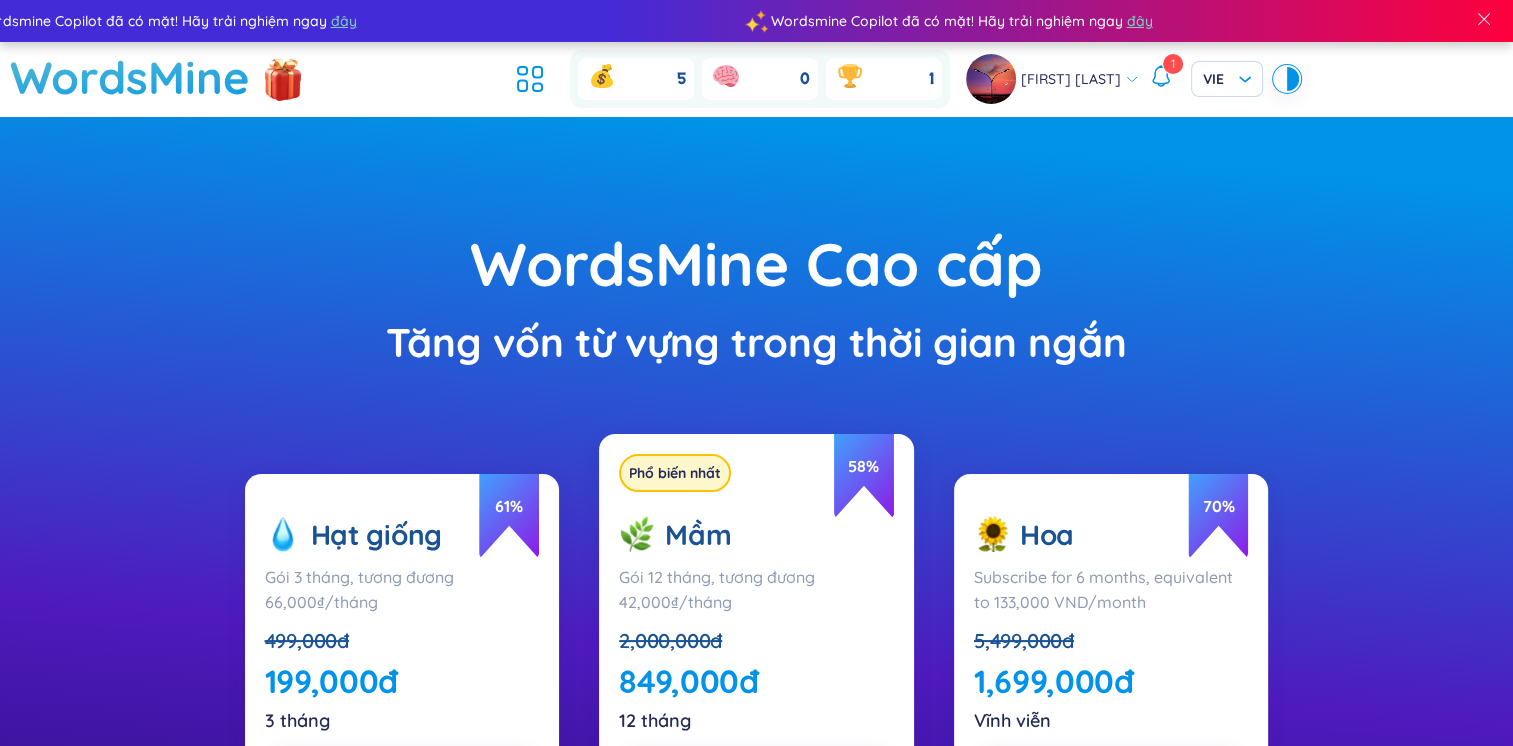 scroll, scrollTop: 233, scrollLeft: 0, axis: vertical 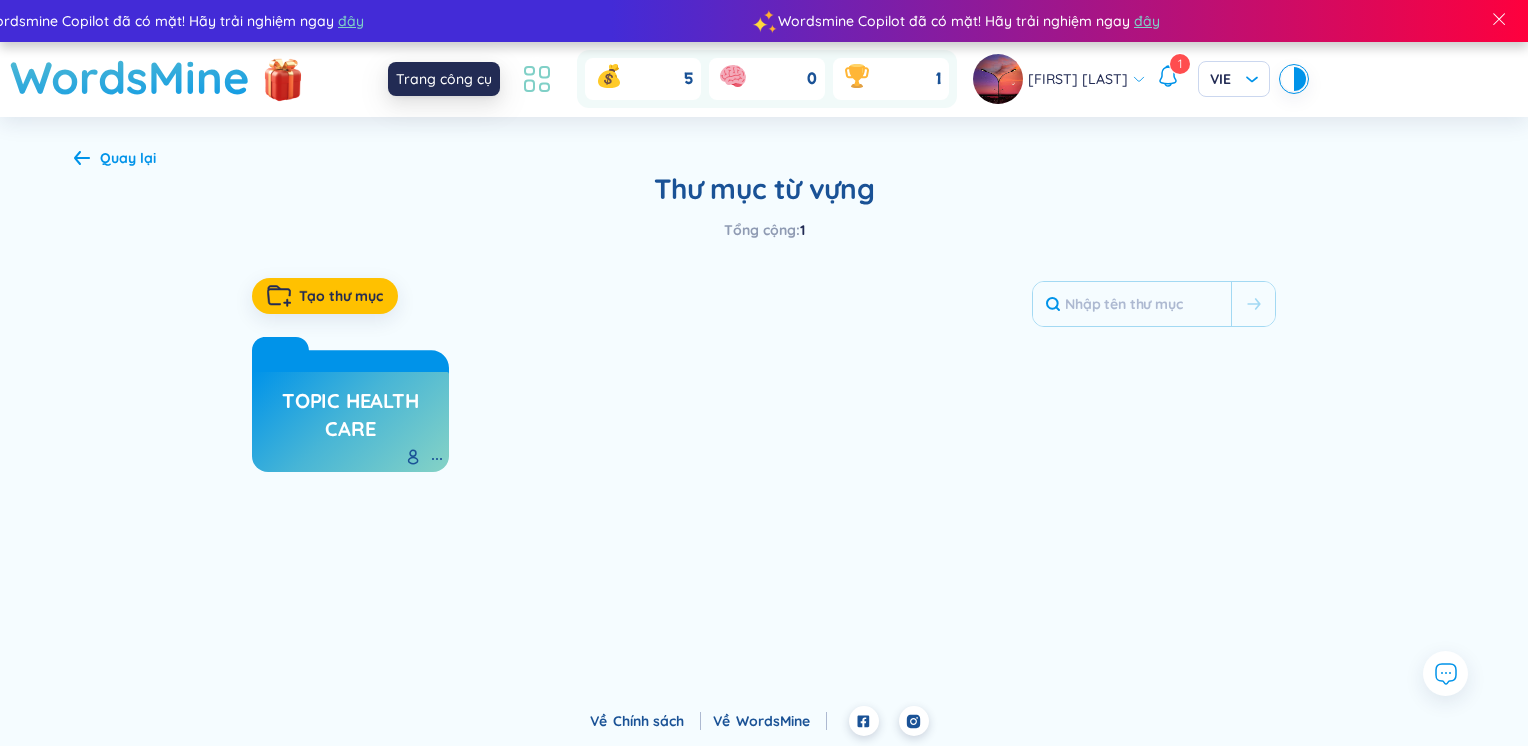 click 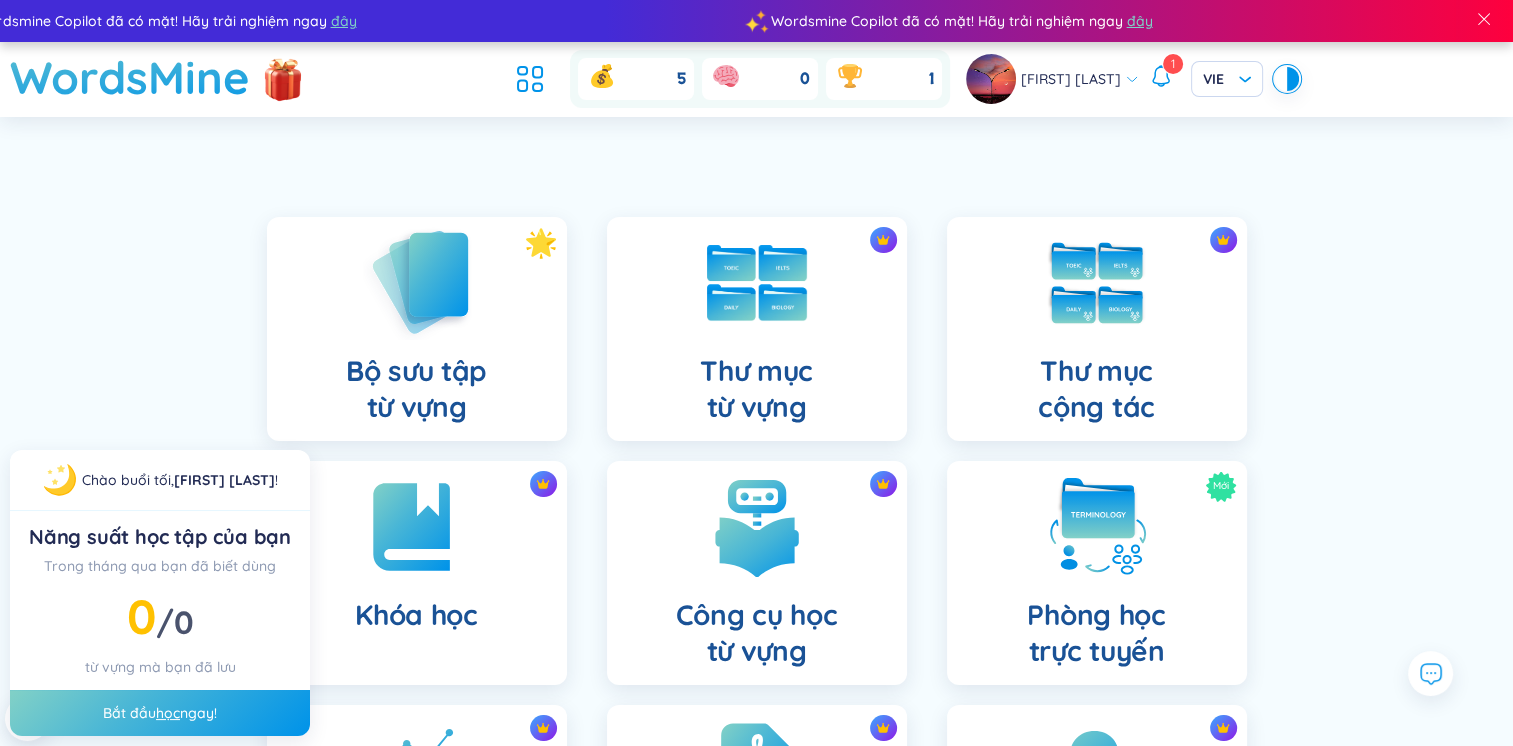 click on "Bộ sưu tập từ vựng" at bounding box center (417, 329) 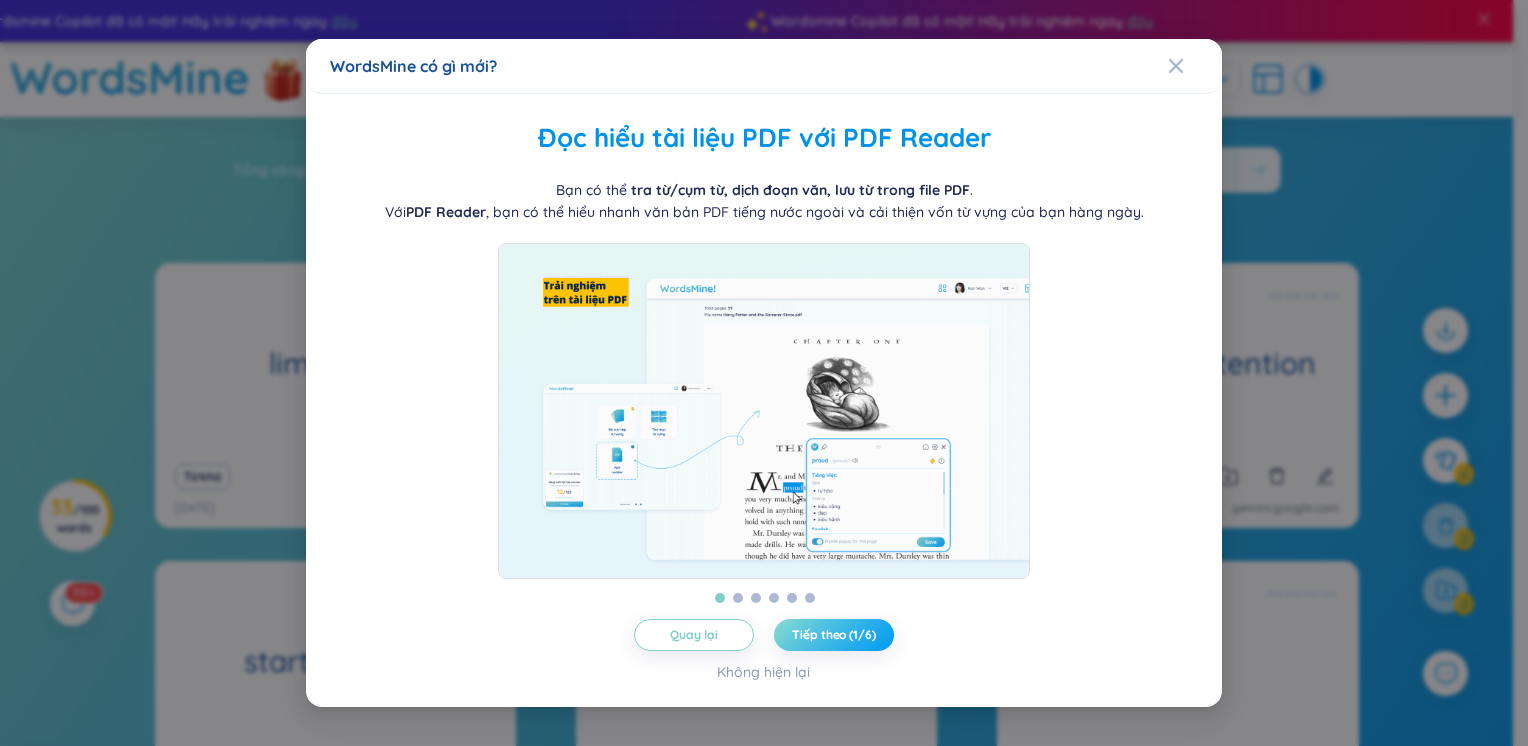click on "Tiếp theo (1/6)" at bounding box center (833, 635) 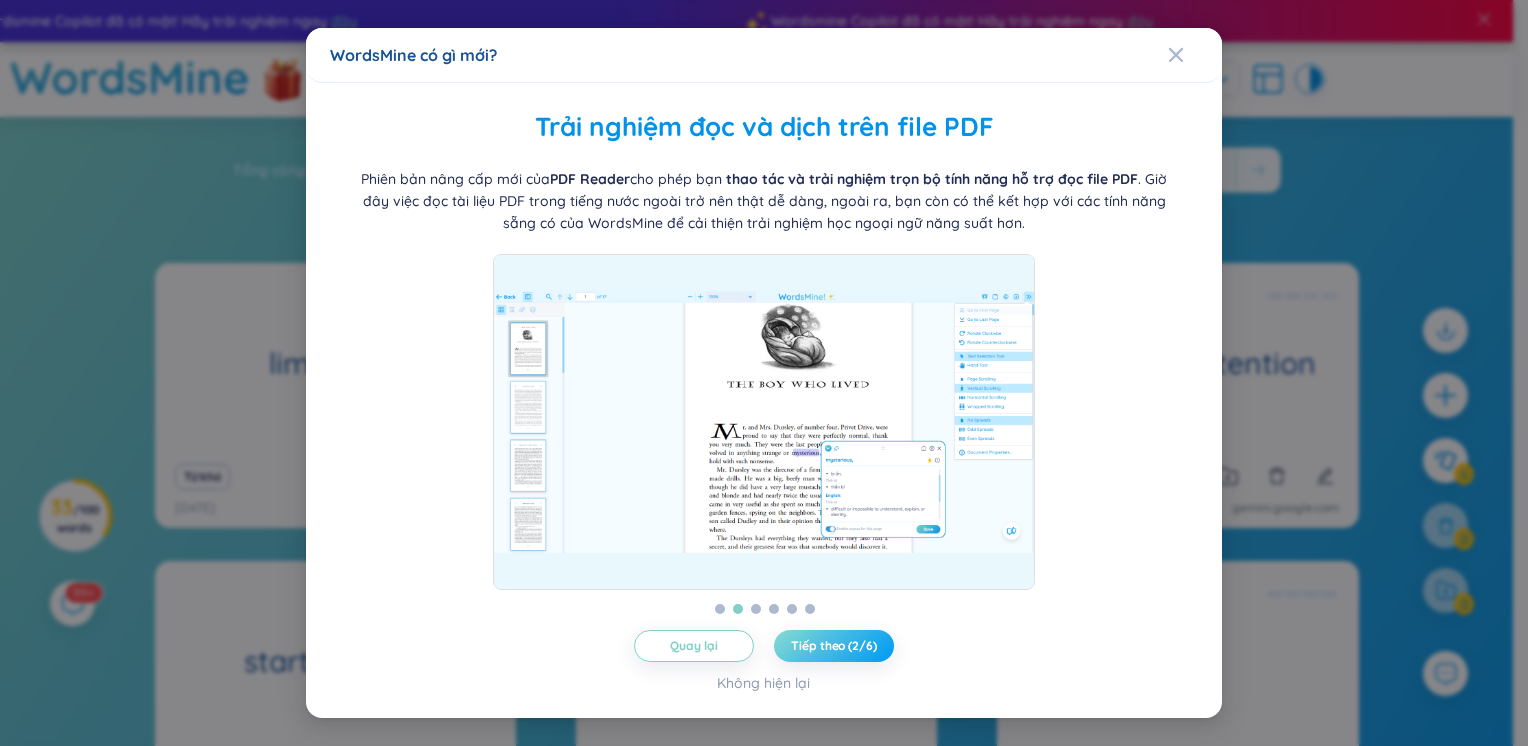 click on "Tiếp theo (2/6)" at bounding box center [833, 646] 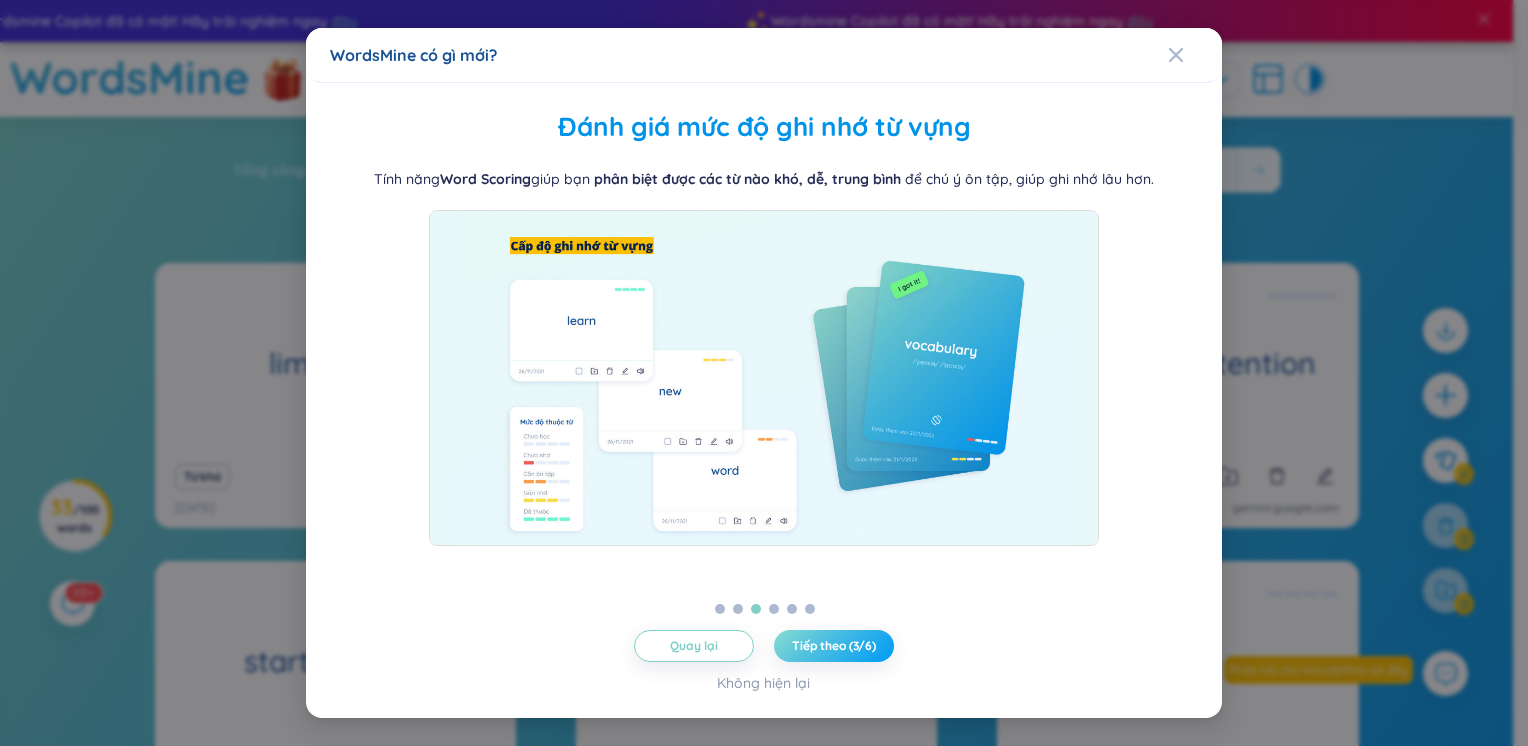 click on "Tiếp theo (3/6)" at bounding box center [834, 646] 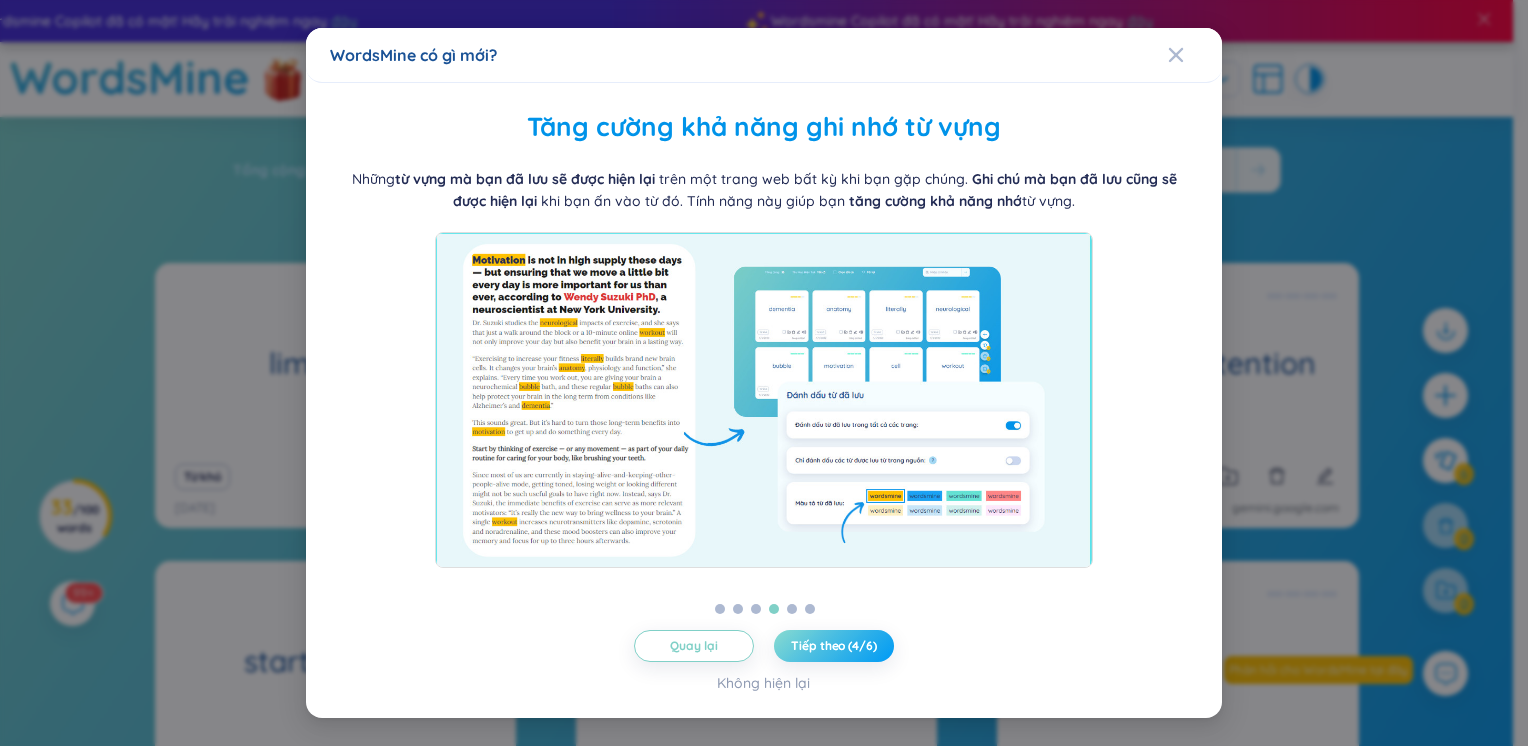 click on "Tiếp theo (4/6)" at bounding box center [833, 646] 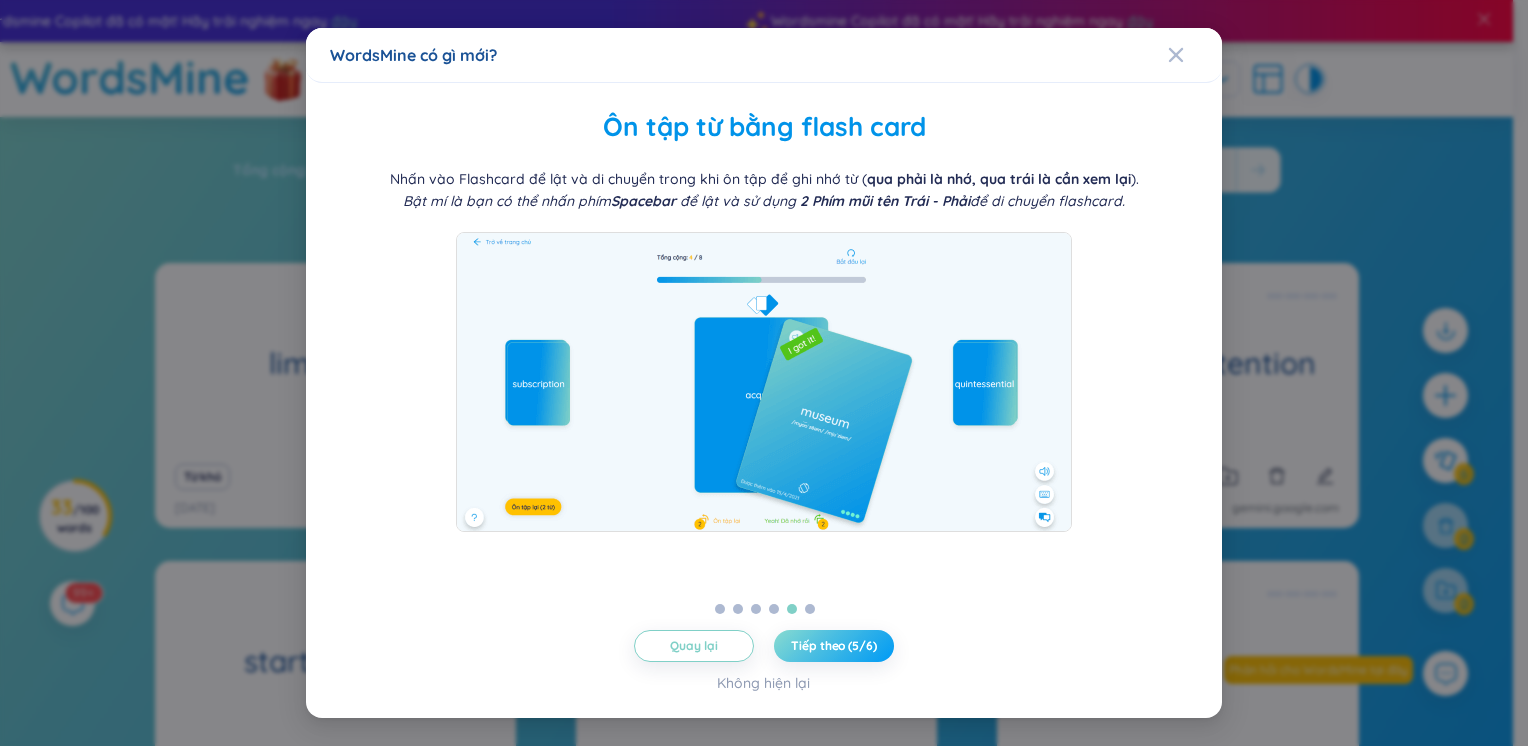 click on "Tiếp theo (5/6)" at bounding box center (833, 646) 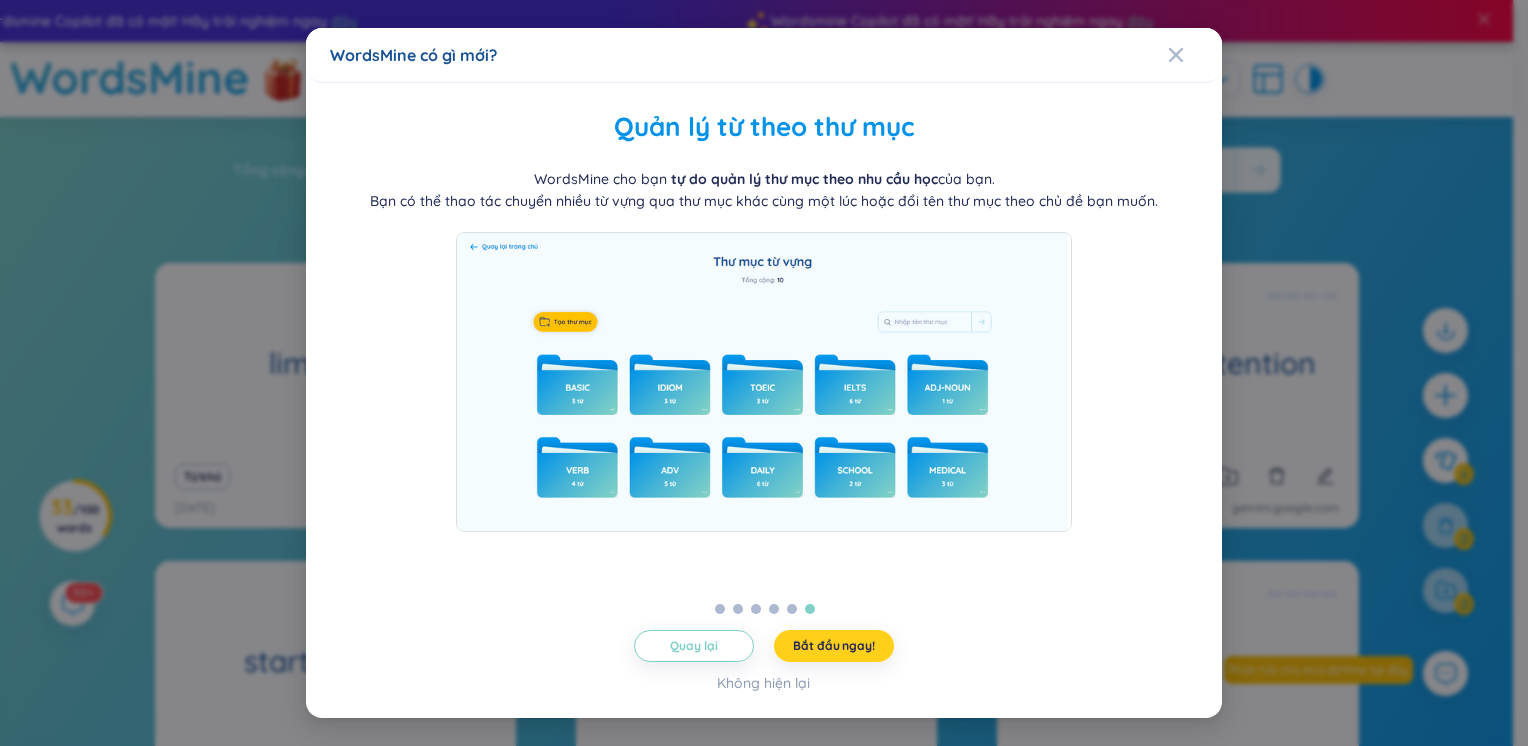 click on "Bắt đầu ngay!" at bounding box center (833, 646) 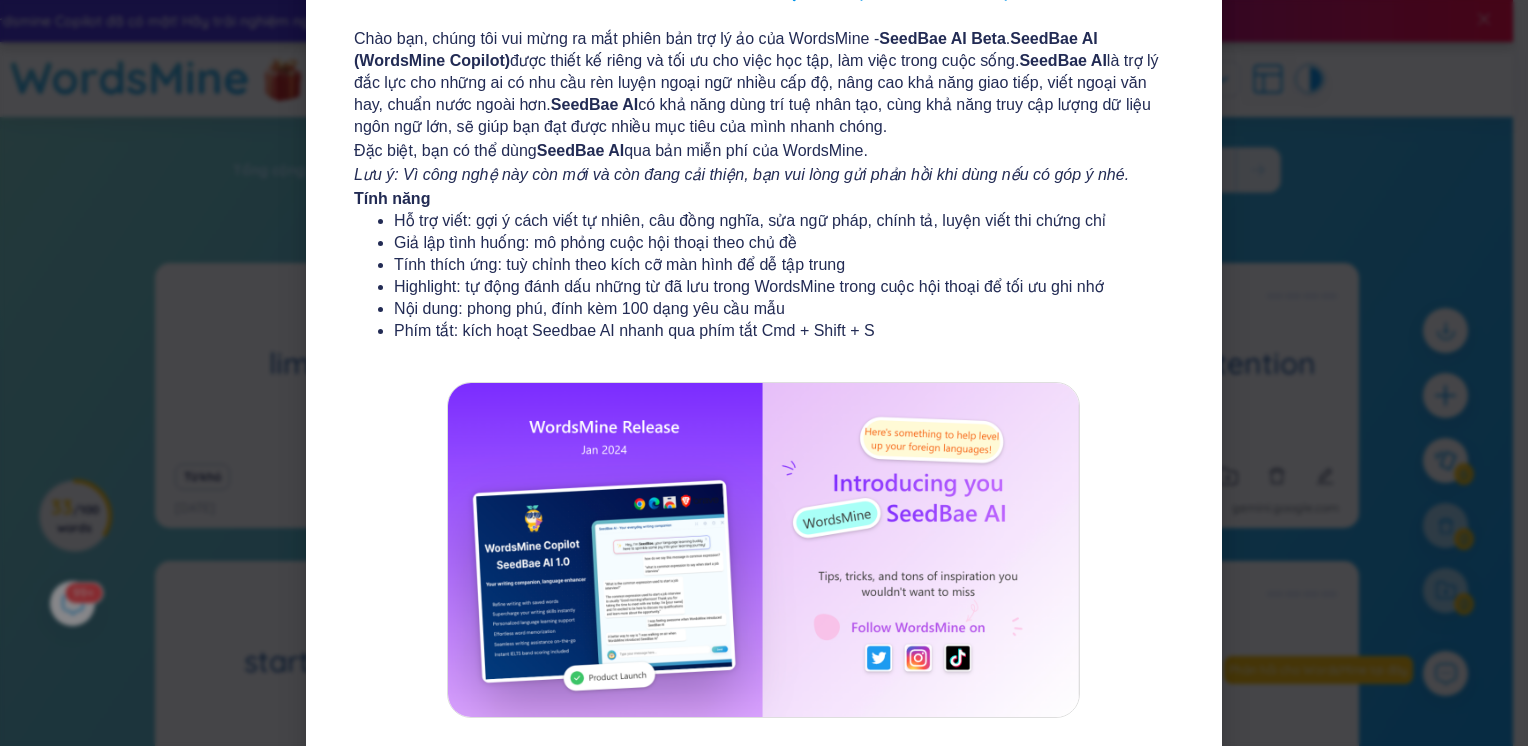 scroll, scrollTop: 0, scrollLeft: 0, axis: both 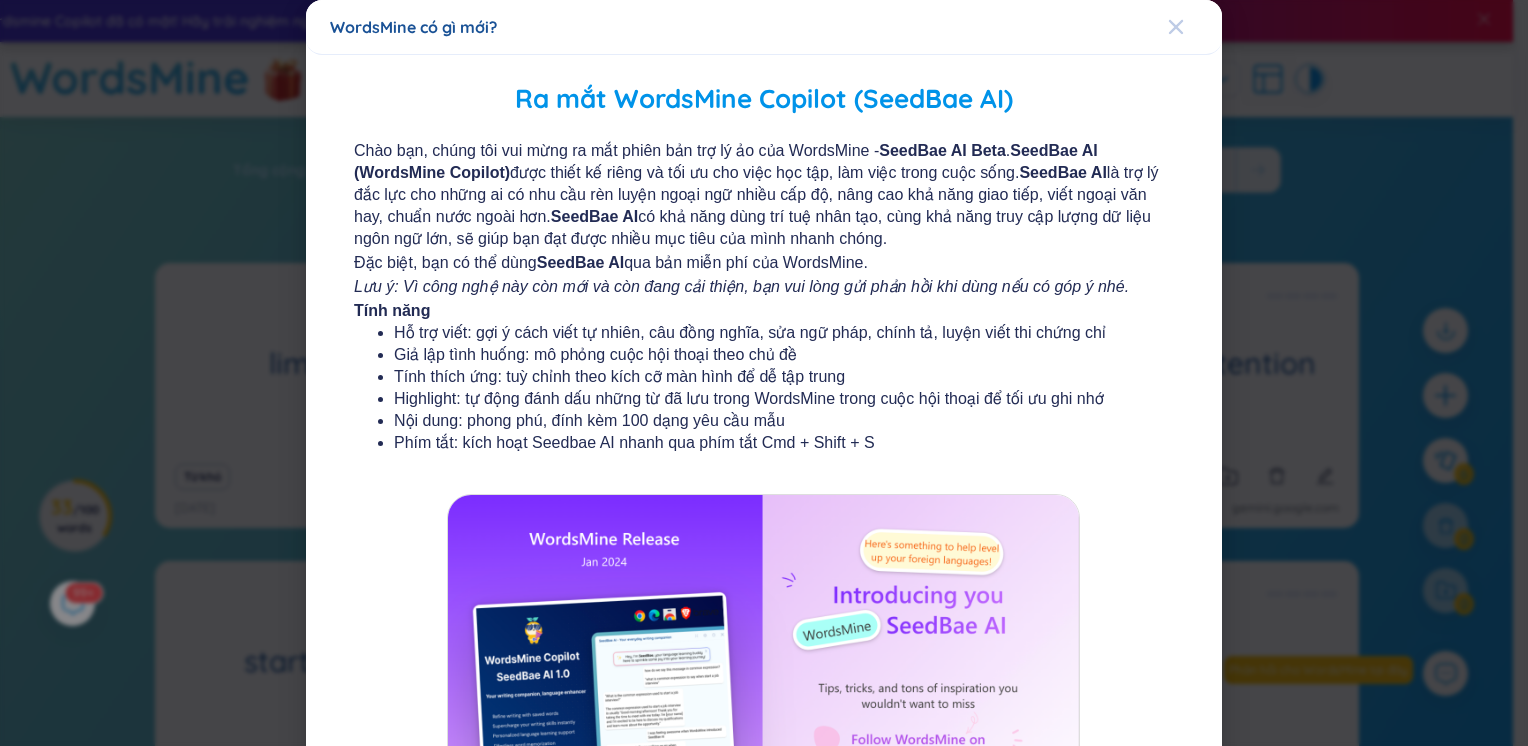 click 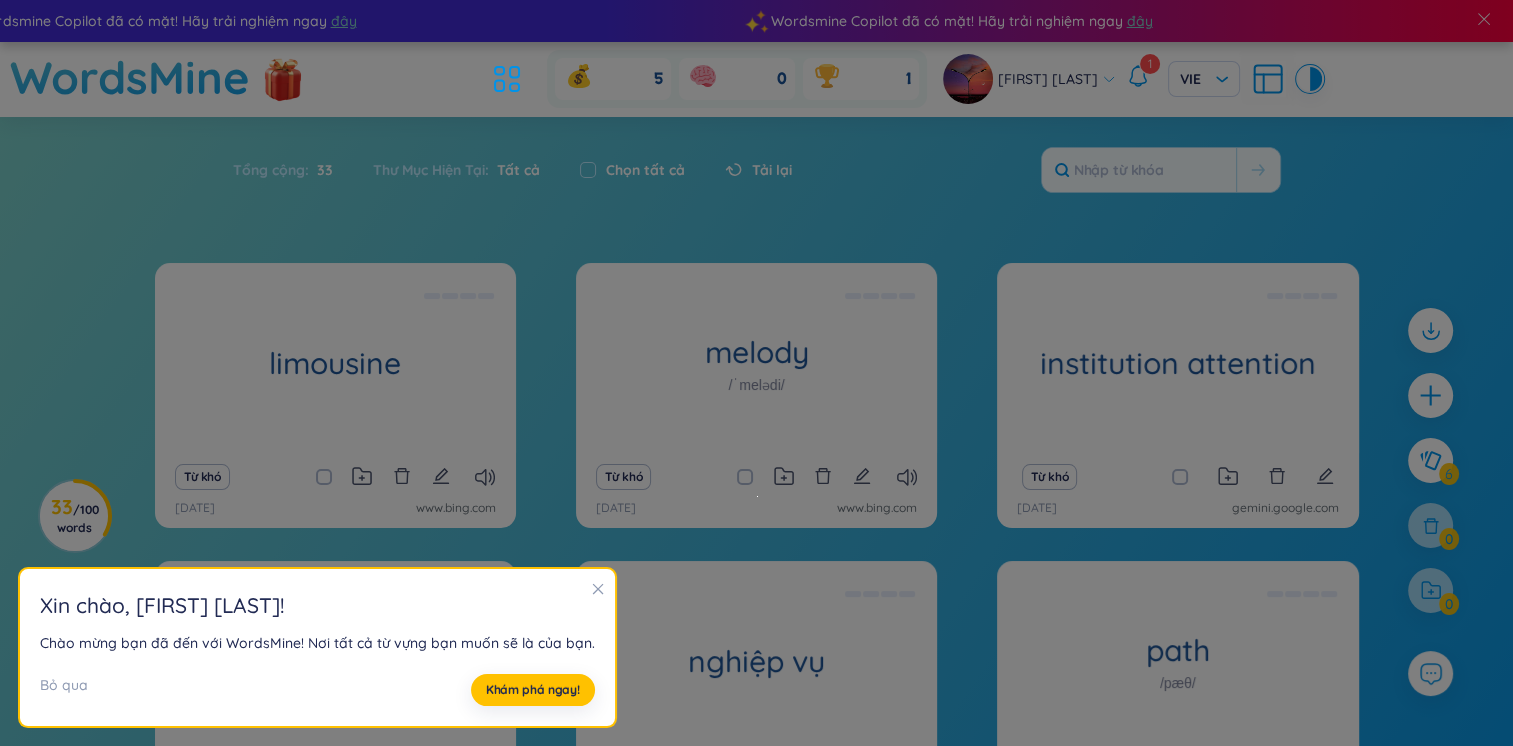 click at bounding box center [598, 590] 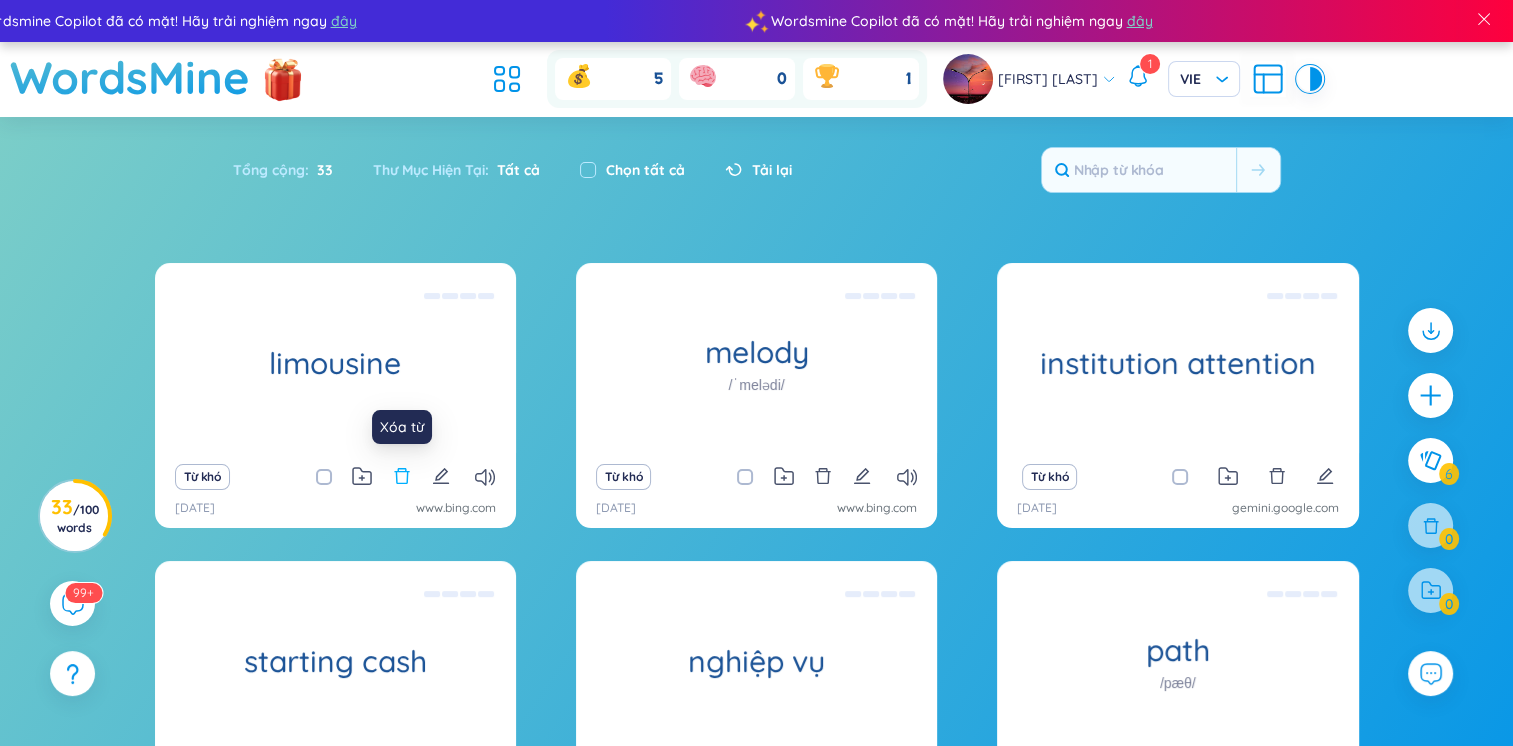 click 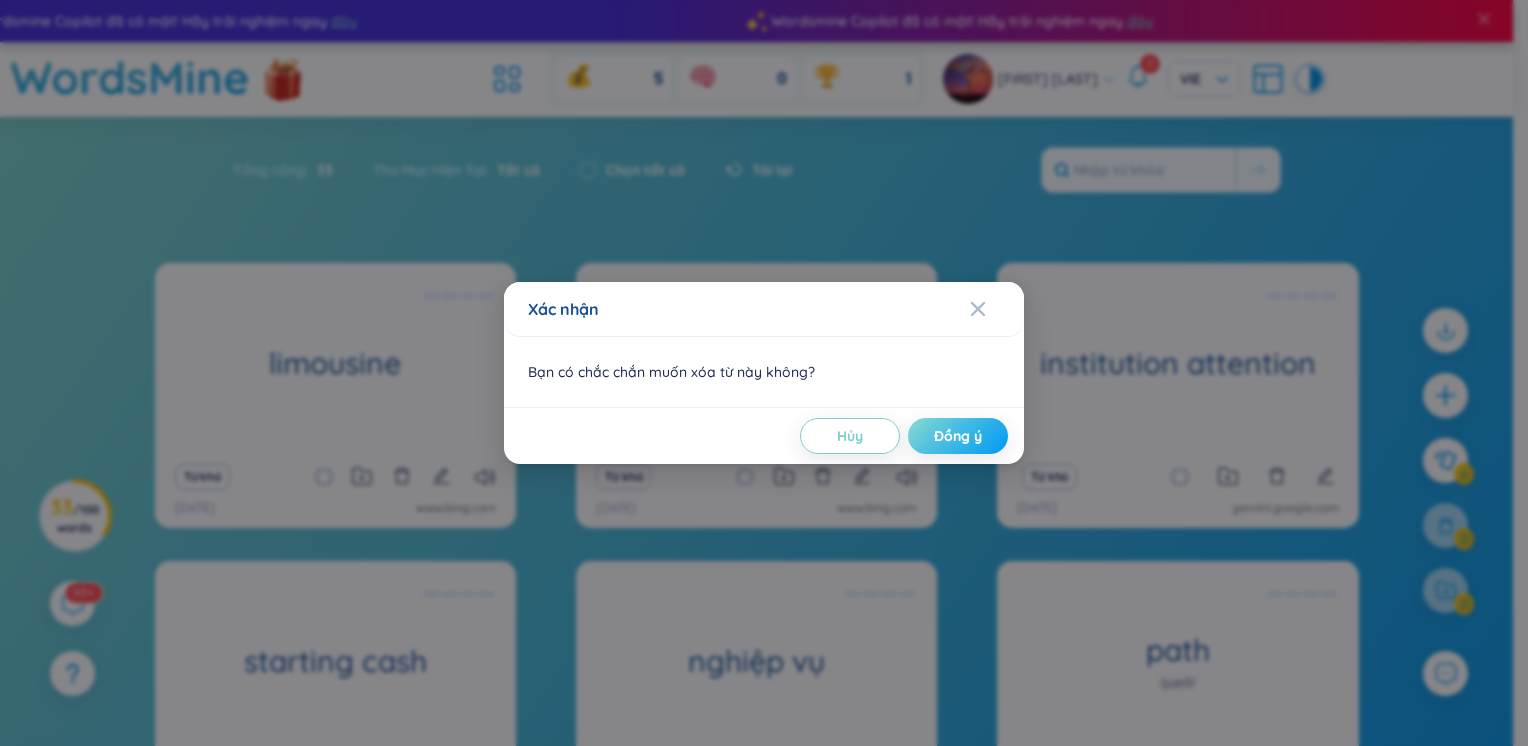 click on "Đồng ý" at bounding box center [958, 436] 